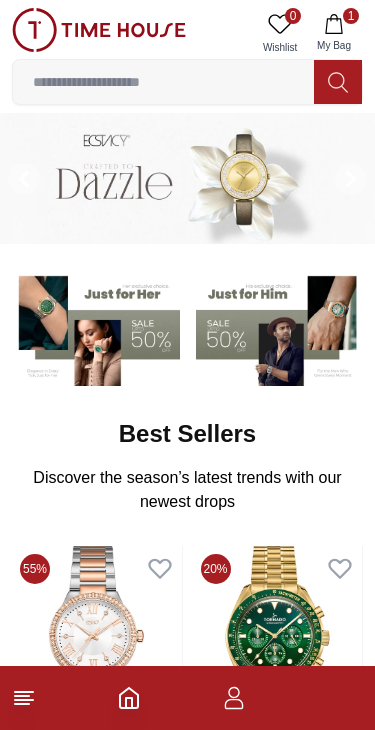 scroll, scrollTop: 0, scrollLeft: 0, axis: both 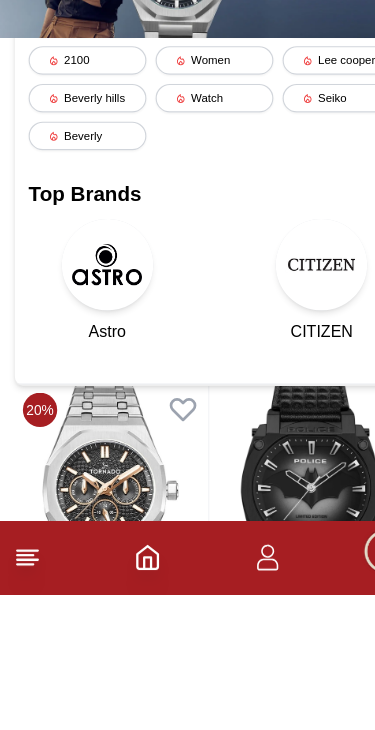 type on "******" 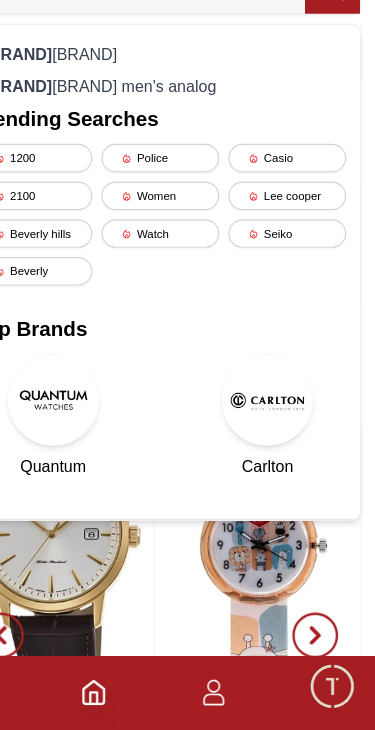 scroll, scrollTop: 689, scrollLeft: 0, axis: vertical 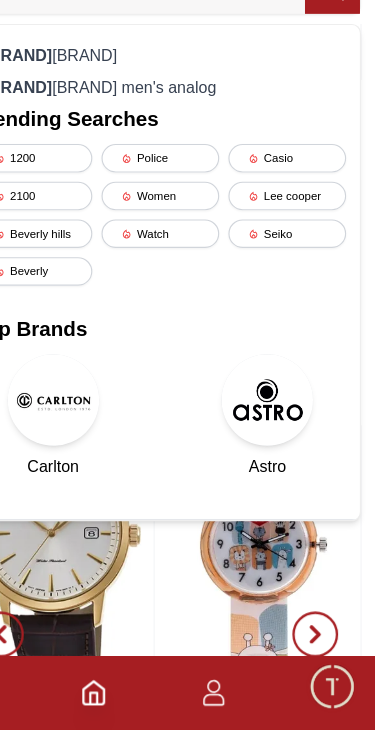 click on "tsar b omba" at bounding box center [187, 140] 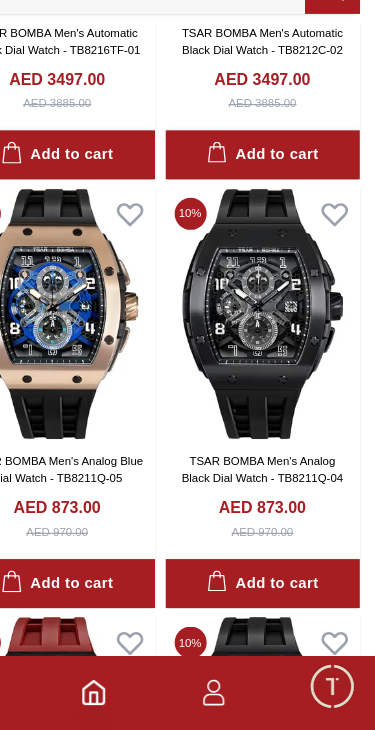 scroll, scrollTop: 2576, scrollLeft: 0, axis: vertical 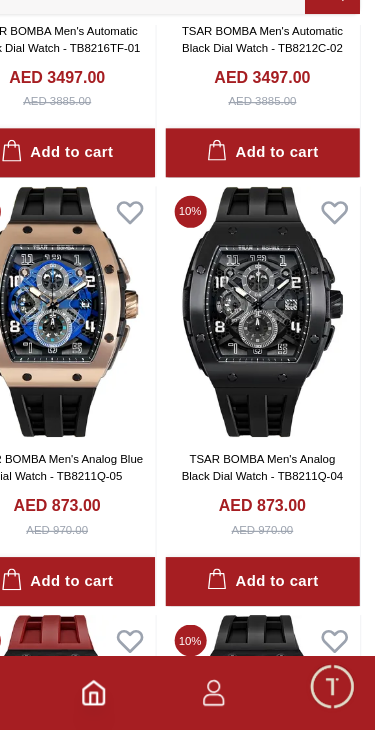 click at bounding box center (97, 364) 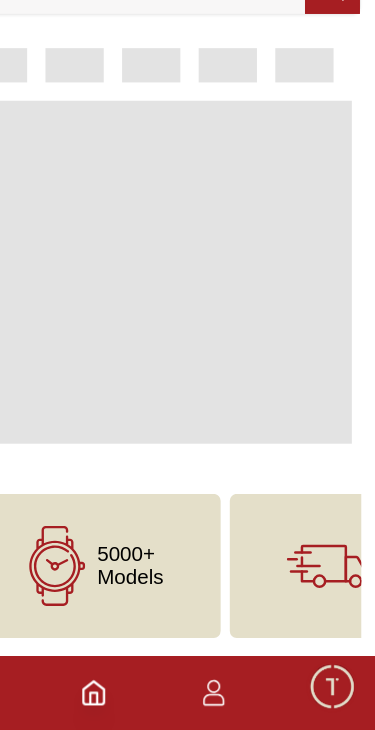 scroll, scrollTop: 0, scrollLeft: 0, axis: both 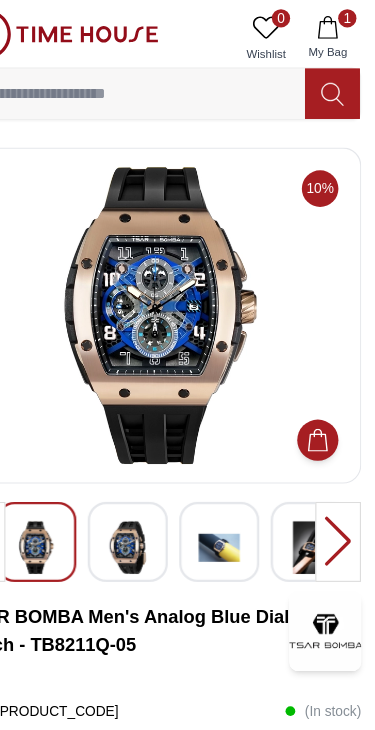 click at bounding box center [159, 479] 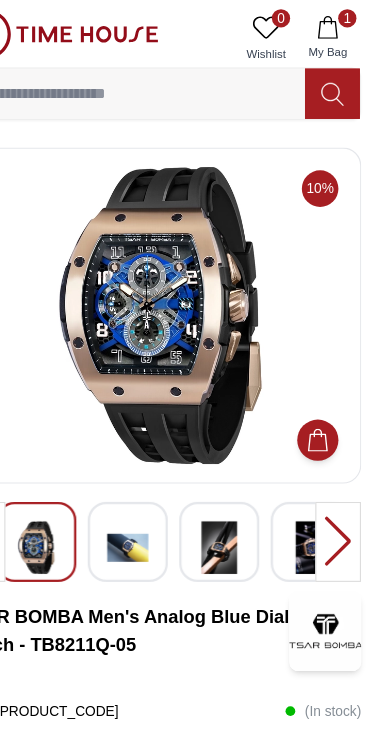 click at bounding box center (239, 479) 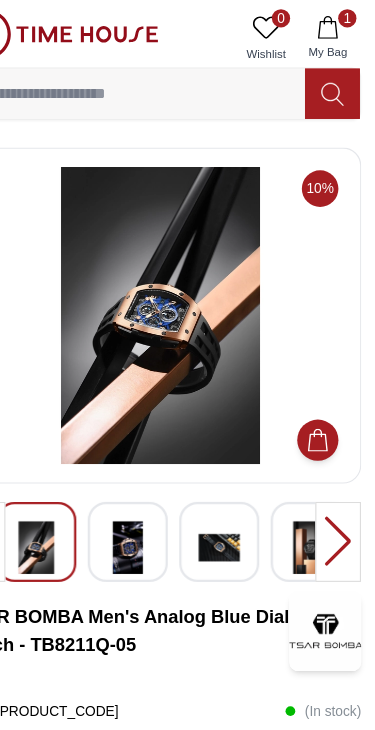 click at bounding box center (239, 479) 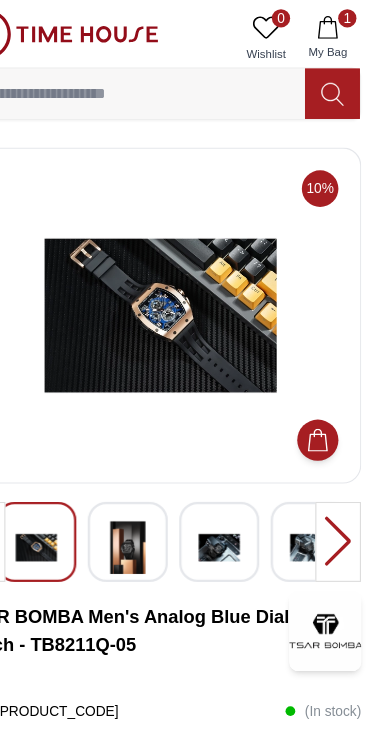 click at bounding box center (239, 479) 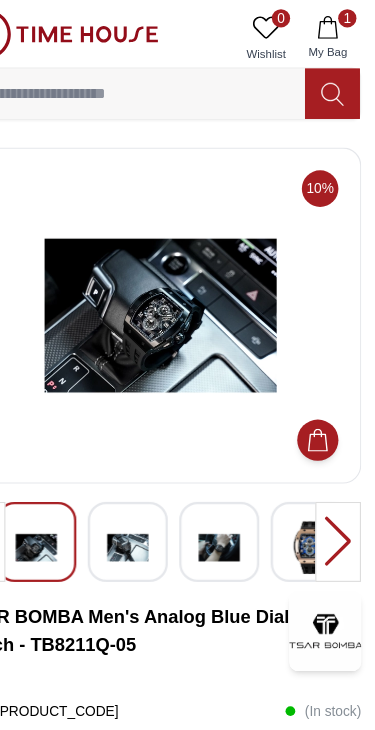 click at bounding box center [319, 474] 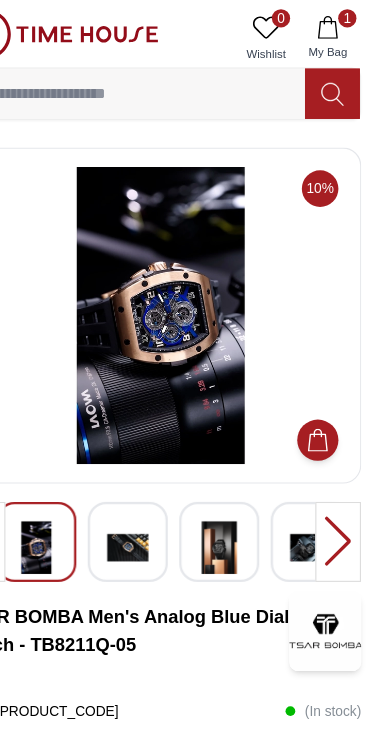 click at bounding box center [79, 479] 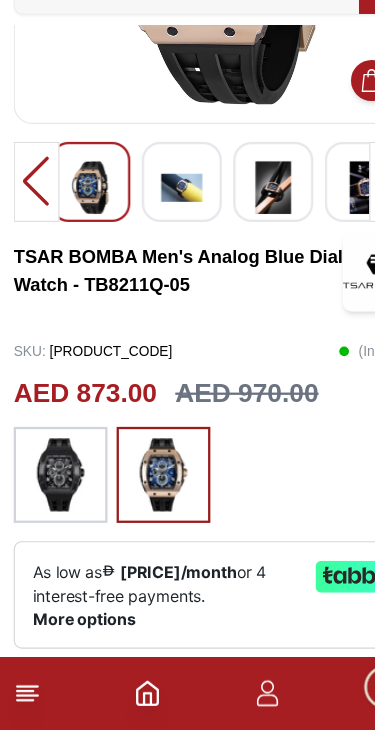 scroll, scrollTop: 286, scrollLeft: 0, axis: vertical 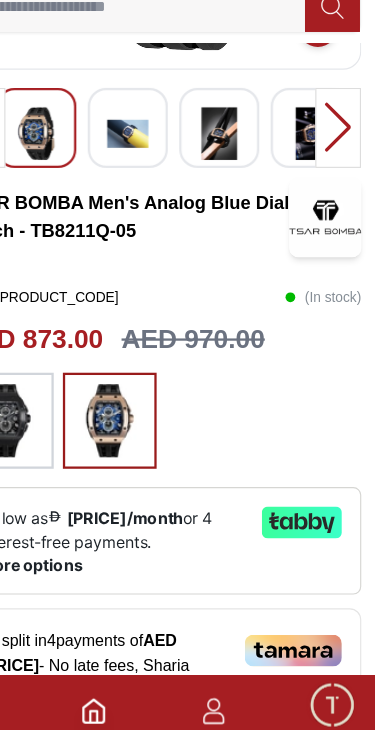 click at bounding box center (337, 692) 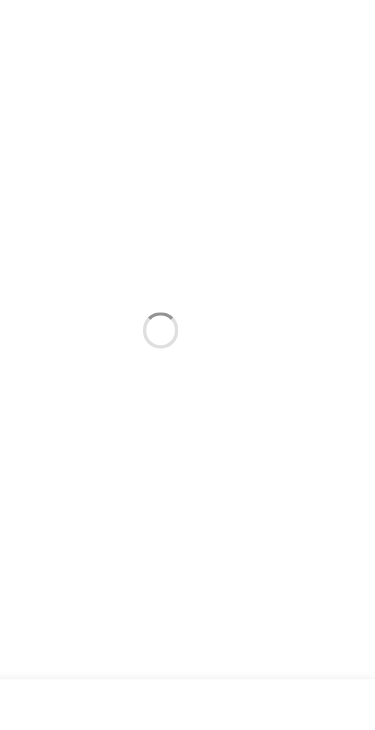 scroll, scrollTop: 0, scrollLeft: 0, axis: both 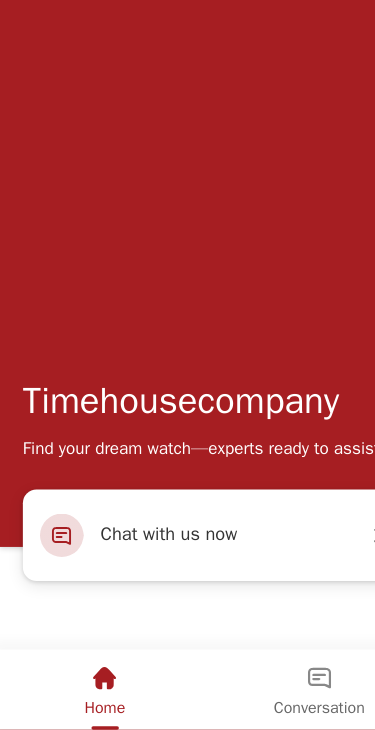 click at bounding box center (92, 581) 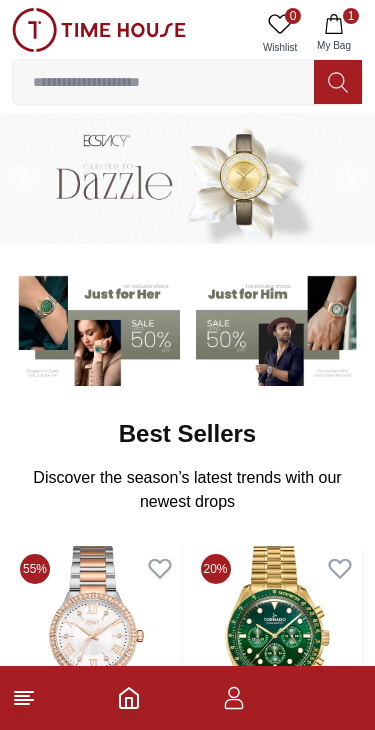 scroll, scrollTop: 0, scrollLeft: 0, axis: both 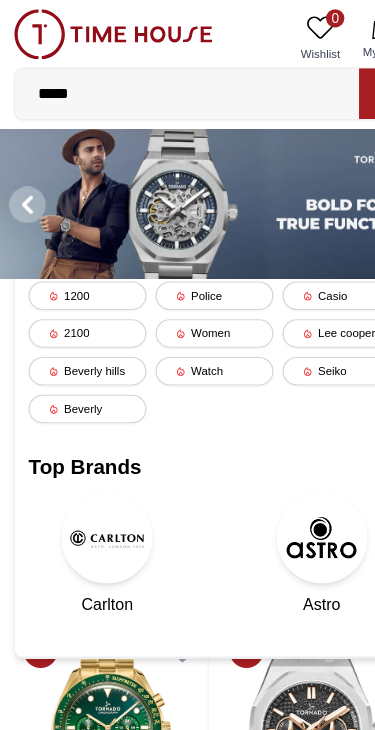 type on "******" 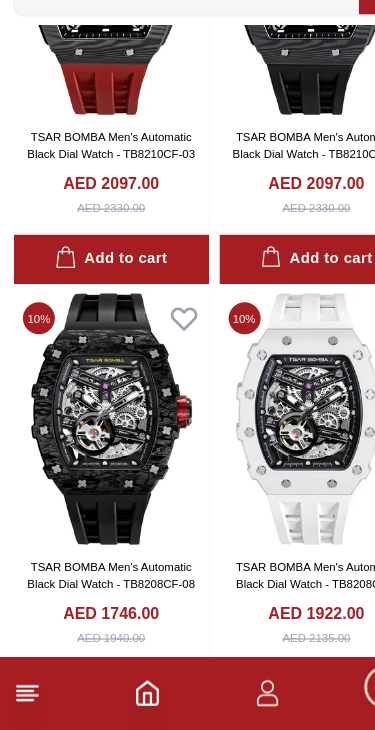 scroll, scrollTop: 3236, scrollLeft: 0, axis: vertical 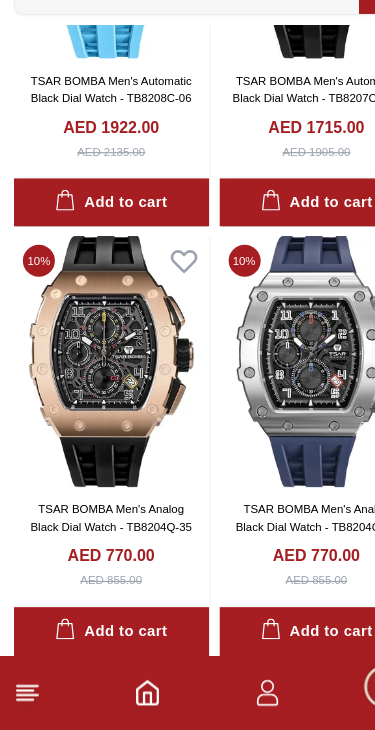 click at bounding box center (97, 407) 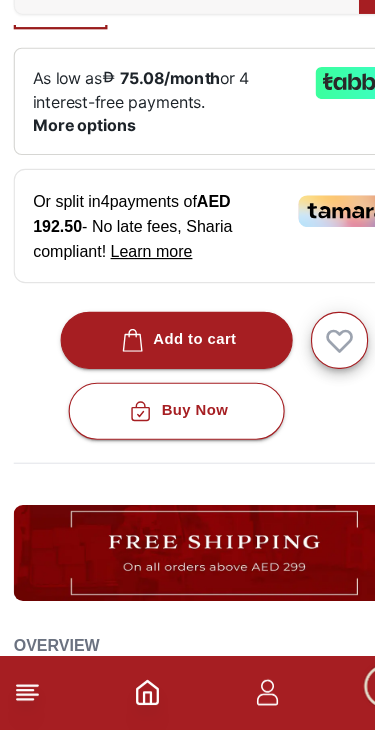 scroll, scrollTop: 747, scrollLeft: 0, axis: vertical 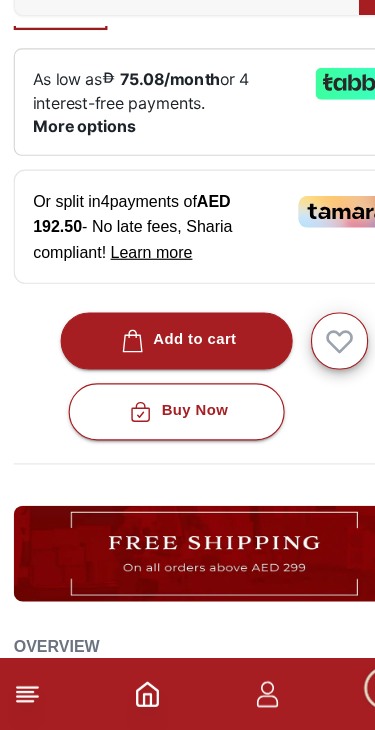click on "Buy Now" at bounding box center [154, 450] 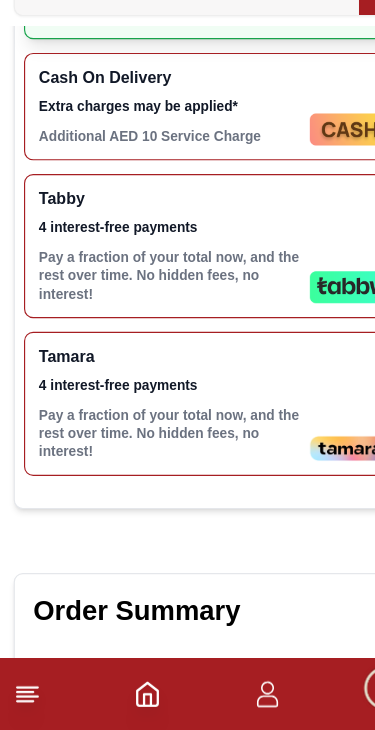 scroll, scrollTop: 0, scrollLeft: 0, axis: both 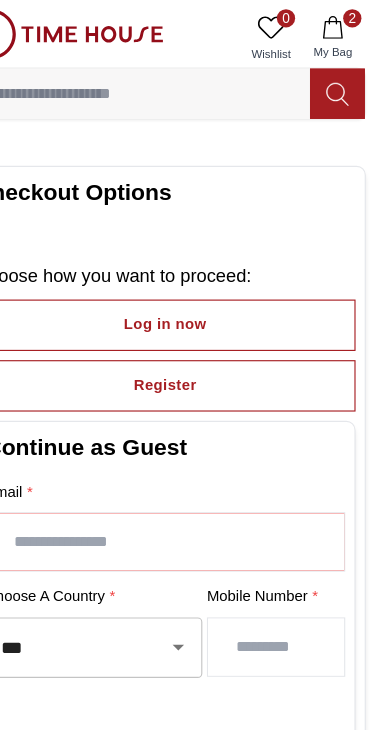 click at bounding box center [187, 474] 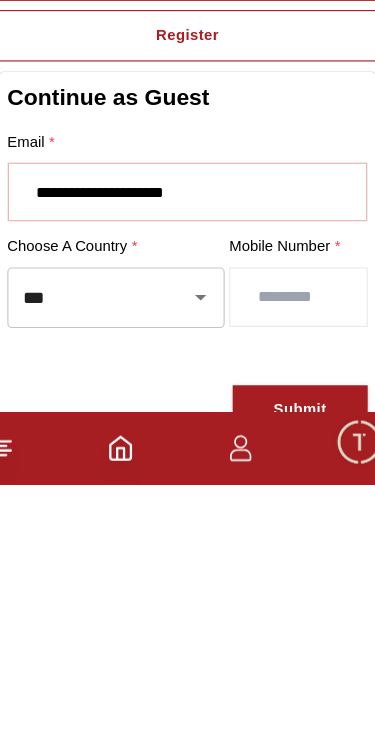 type on "**********" 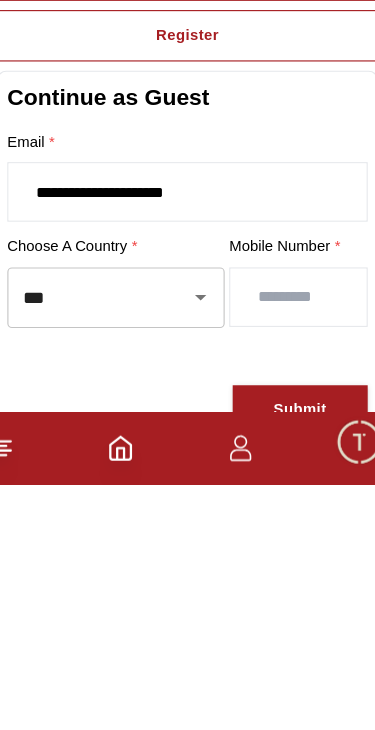 click at bounding box center [284, 566] 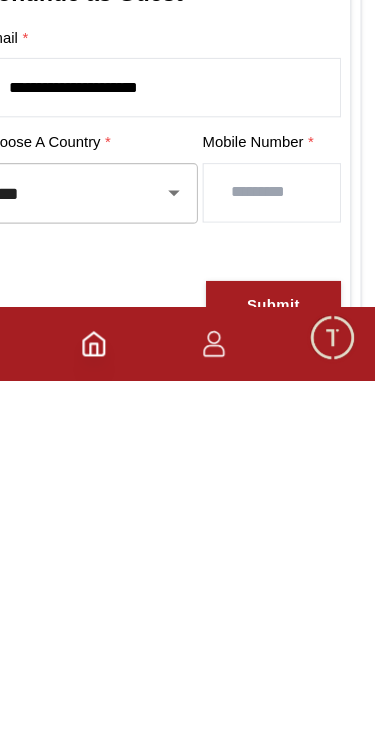 type on "*********" 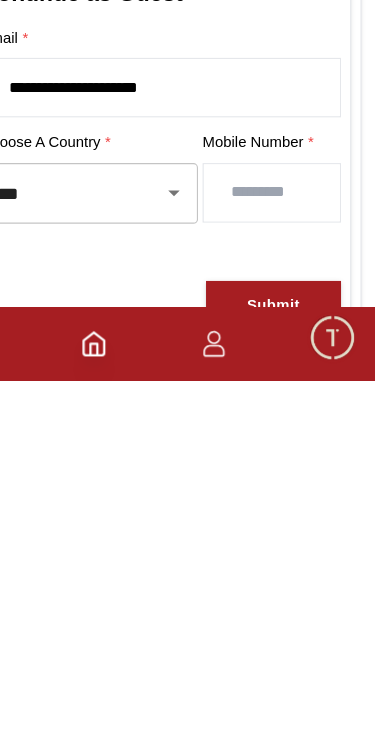 click on "Submit" at bounding box center [286, 664] 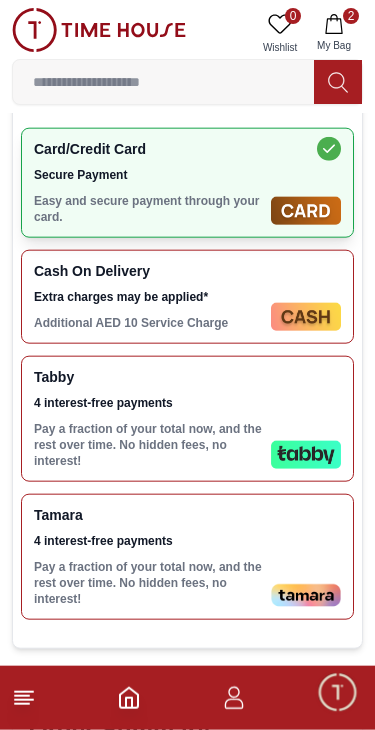 scroll, scrollTop: 775, scrollLeft: 0, axis: vertical 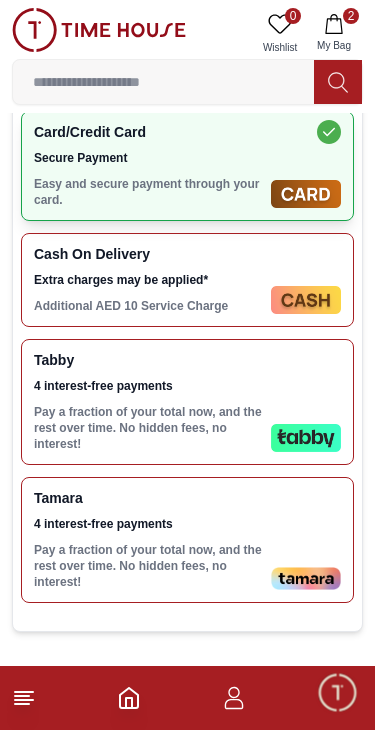 click on "Pay a fraction of your total now, and the rest over time. No hidden fees, no interest!" at bounding box center (148, 428) 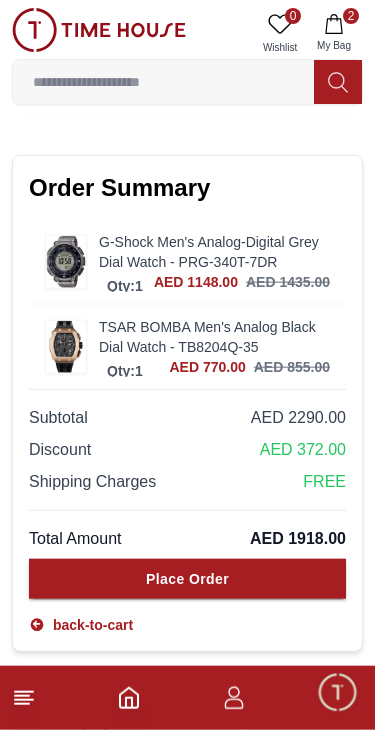 scroll, scrollTop: 1303, scrollLeft: 0, axis: vertical 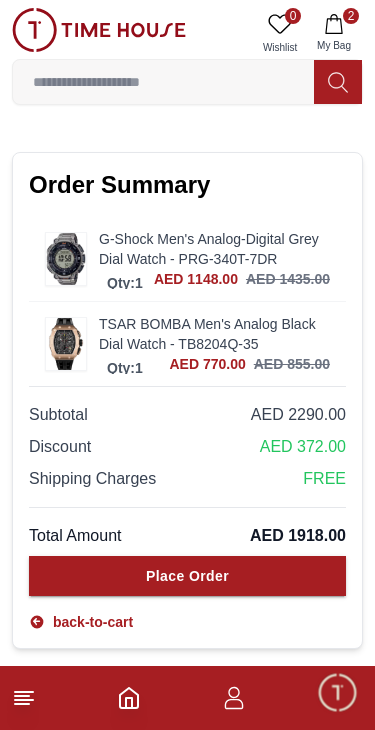 click on "G-Shock Men's Analog-Digital Grey Dial Watch - PRG-340T-7DR" at bounding box center [214, 249] 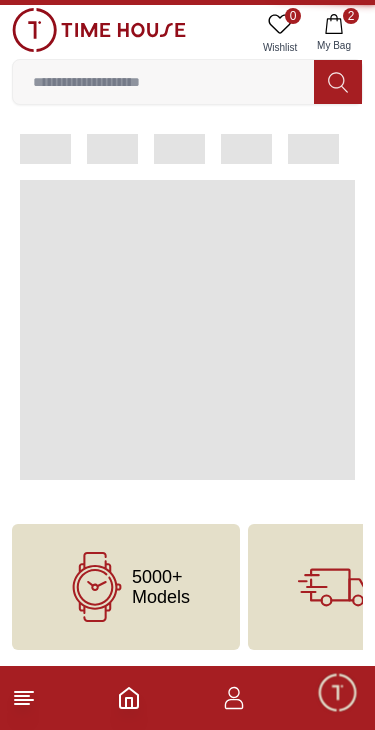 scroll, scrollTop: 0, scrollLeft: 0, axis: both 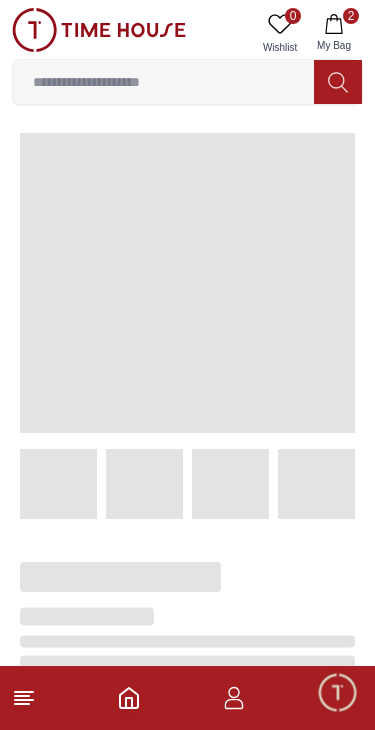 click on "2 My Bag" at bounding box center [334, 33] 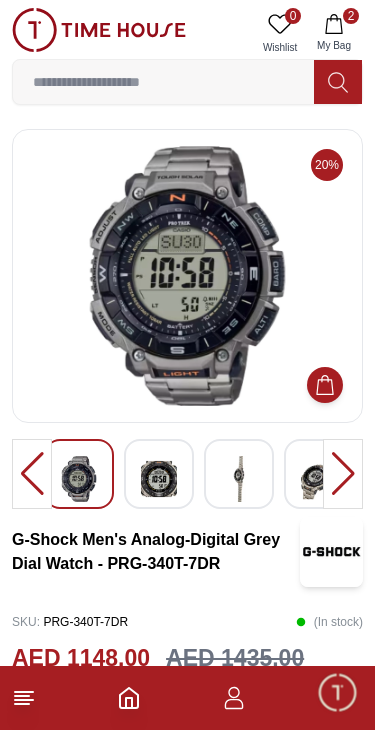 click 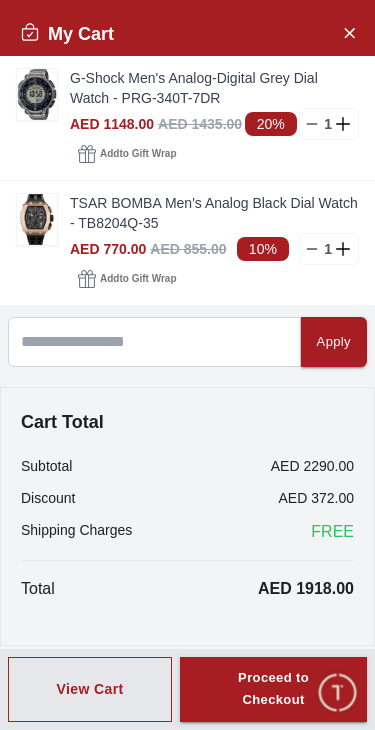 click 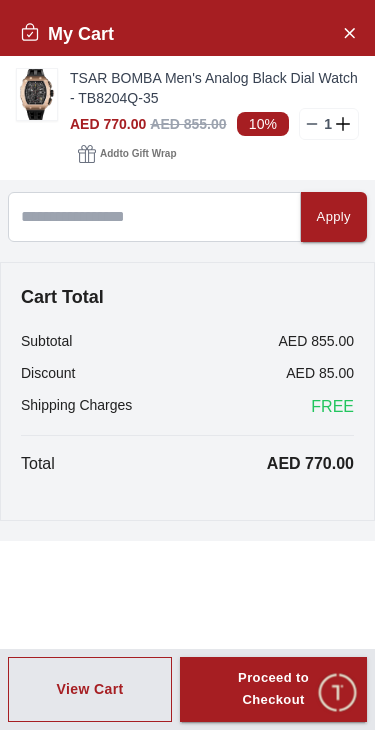 click on "Proceed to Checkout" at bounding box center [273, 690] 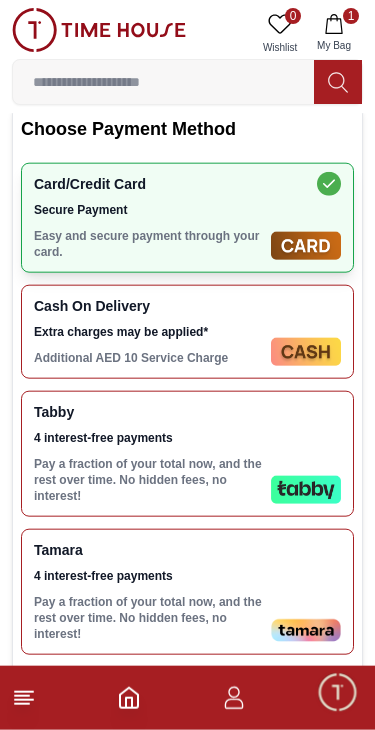 click on "Pay a fraction of your total now, and the rest over time. No hidden fees, no interest!" at bounding box center (148, 480) 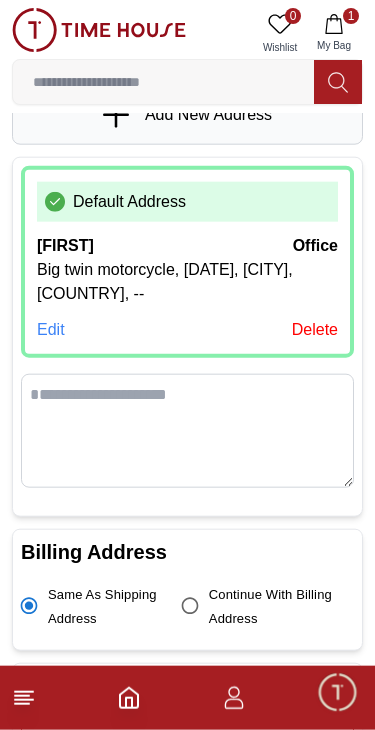 scroll, scrollTop: 0, scrollLeft: 0, axis: both 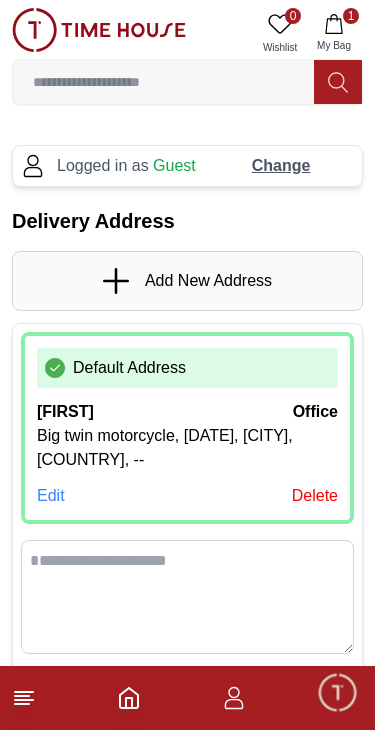 click 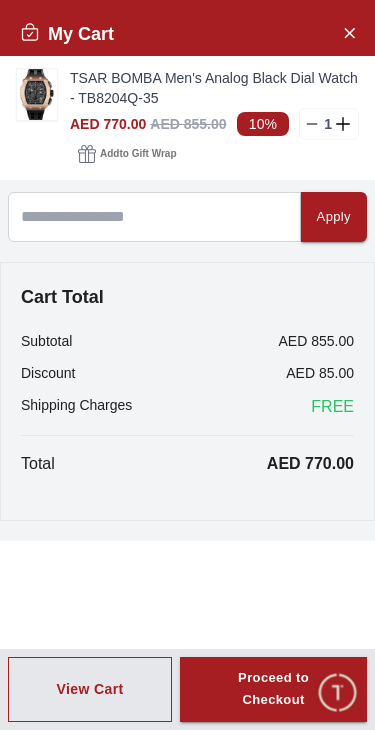click on "TSAR BOMBA Men's Analog Black Dial Watch - TB8204Q-35" at bounding box center [214, 88] 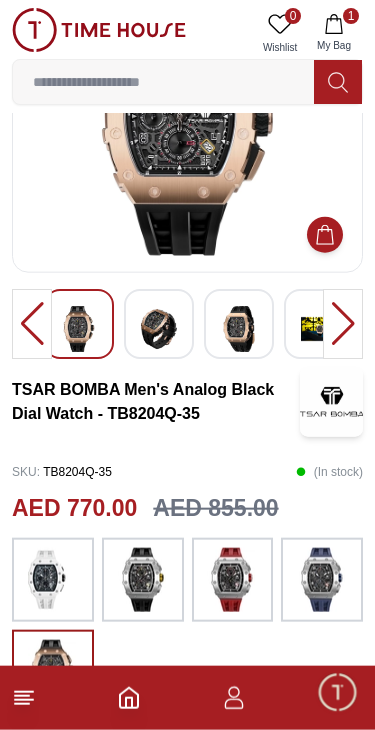 scroll, scrollTop: 0, scrollLeft: 0, axis: both 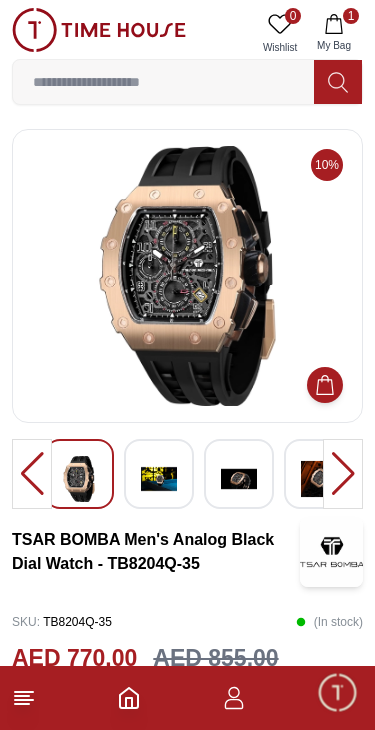 click at bounding box center [159, 479] 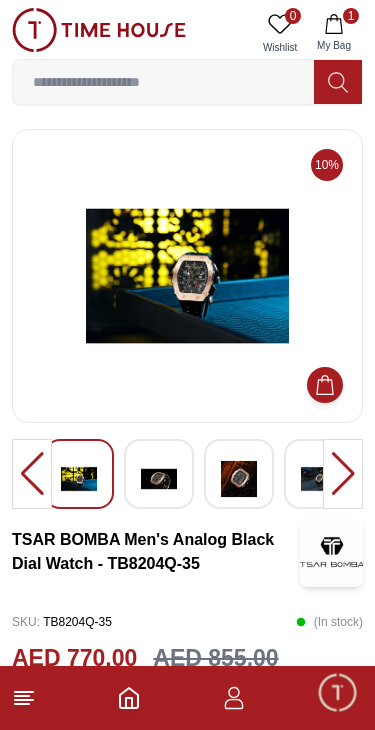click at bounding box center [159, 479] 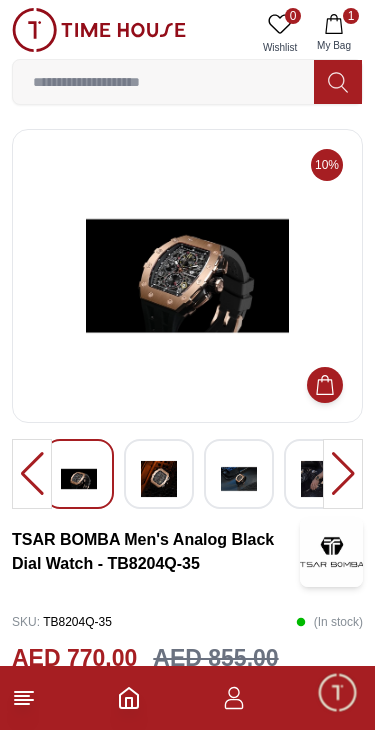 click at bounding box center (159, 479) 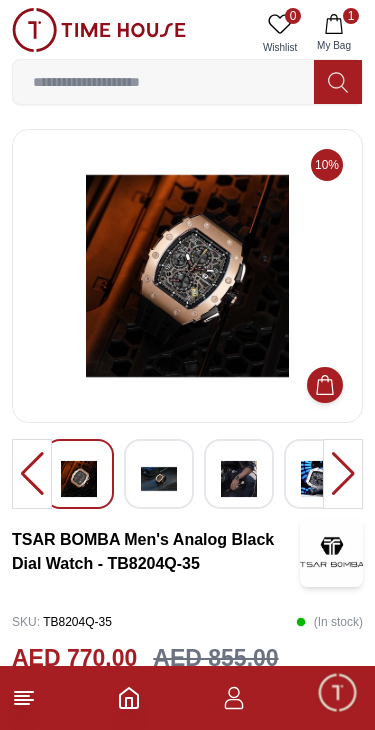 click at bounding box center [159, 479] 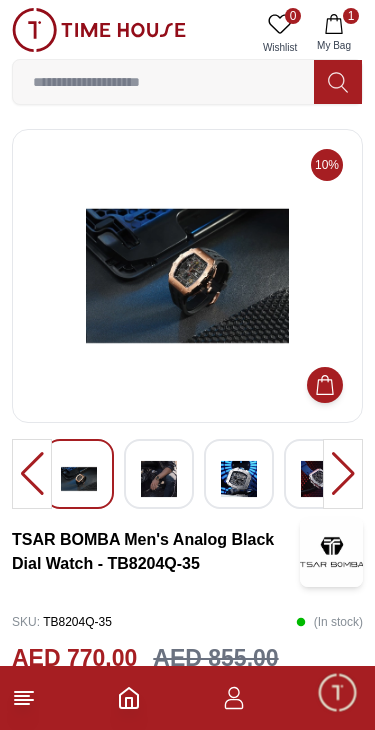 click at bounding box center (159, 479) 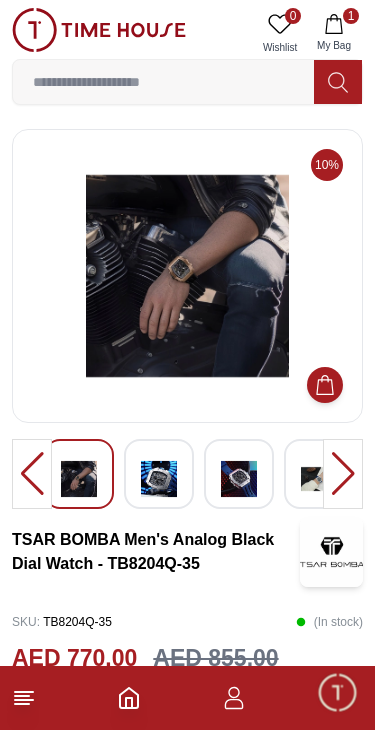 click at bounding box center [159, 474] 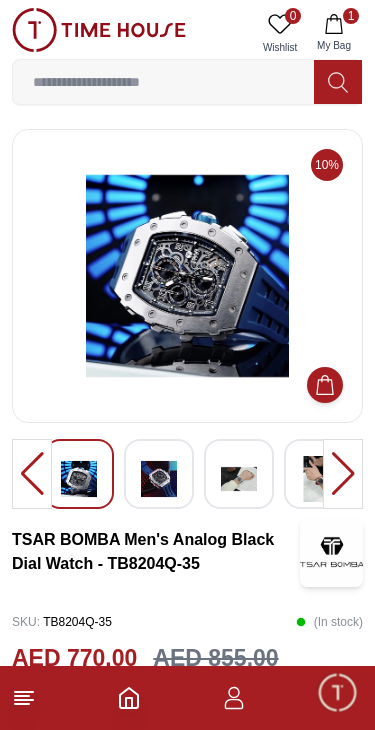 click at bounding box center [159, 479] 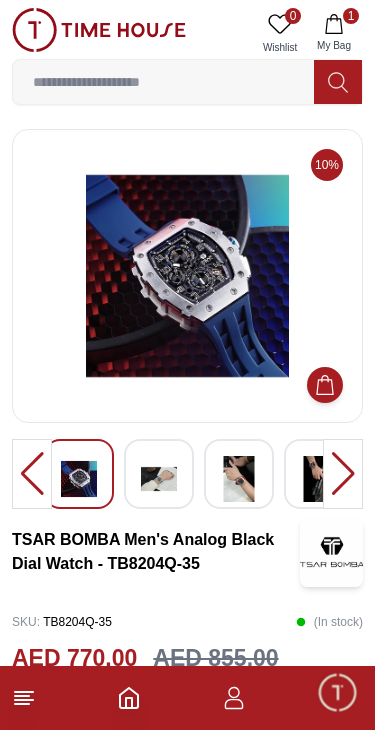 click at bounding box center [159, 479] 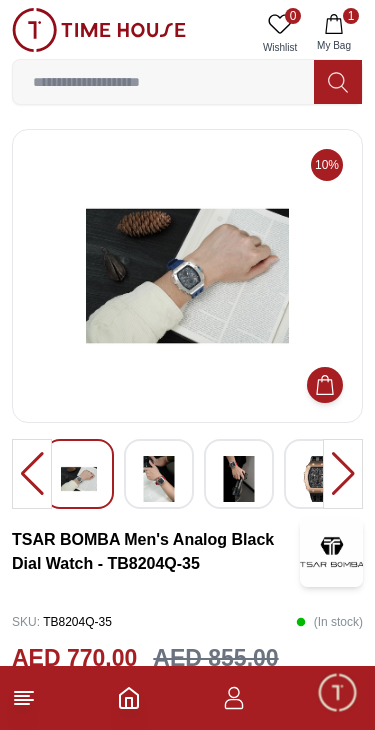 click at bounding box center [239, 479] 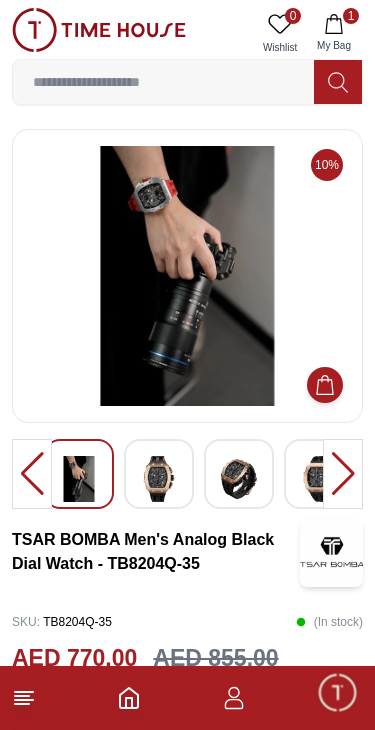 click at bounding box center [159, 479] 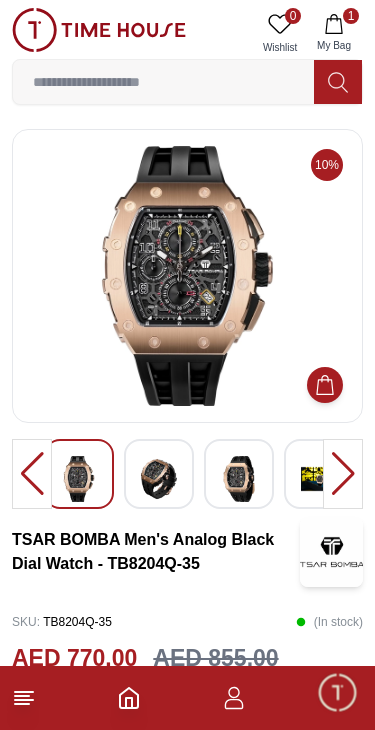 click at bounding box center (239, 474) 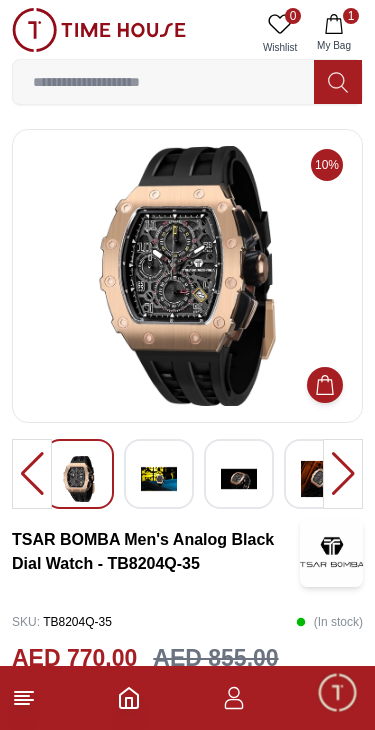 click at bounding box center (159, 474) 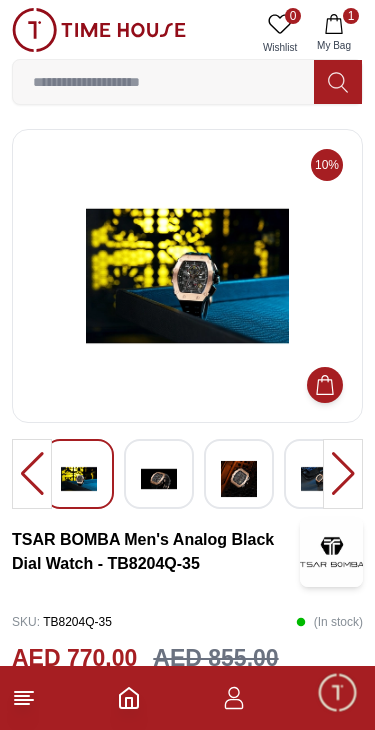 click at bounding box center [239, 479] 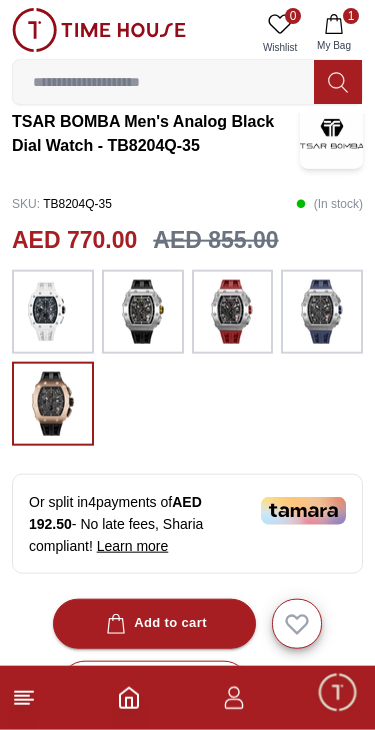 scroll, scrollTop: 419, scrollLeft: 0, axis: vertical 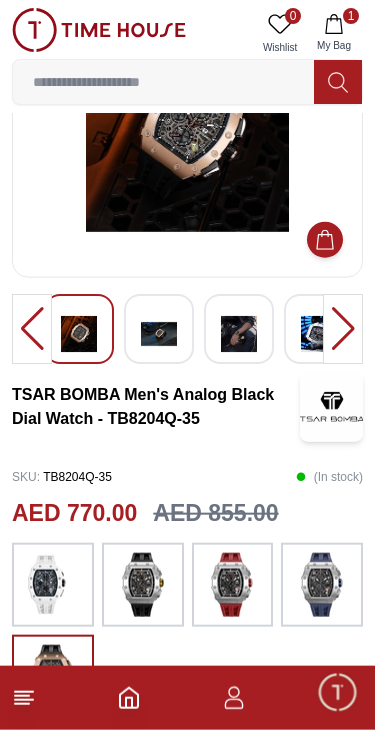 click at bounding box center [163, 82] 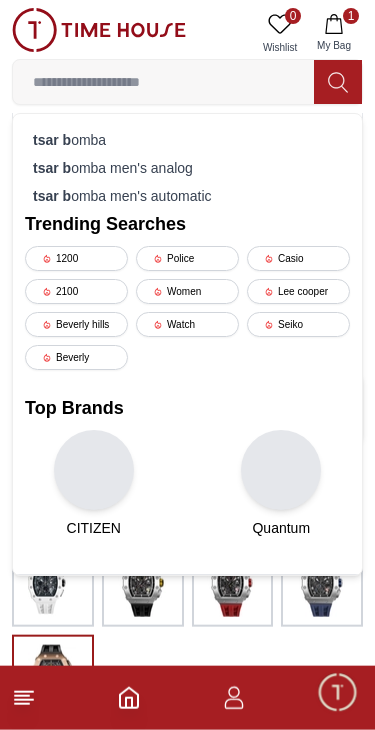 scroll, scrollTop: 62, scrollLeft: 0, axis: vertical 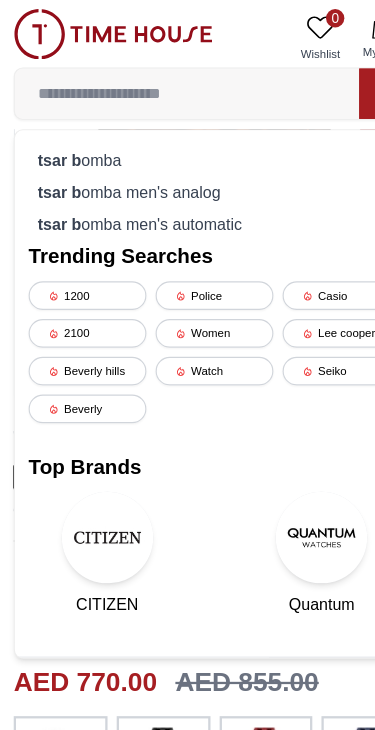 click on "tsar b omba" at bounding box center [187, 140] 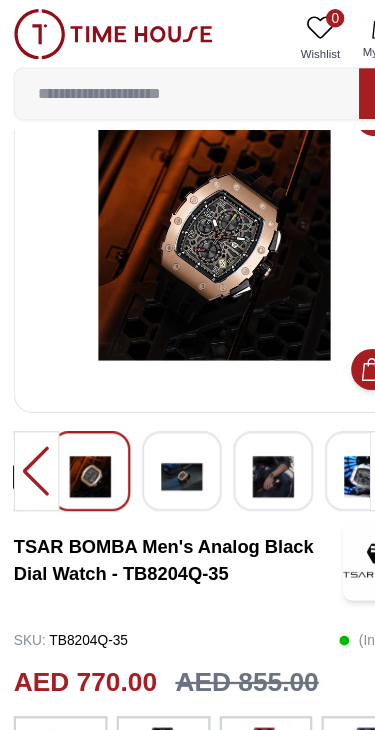 scroll, scrollTop: 62, scrollLeft: 0, axis: vertical 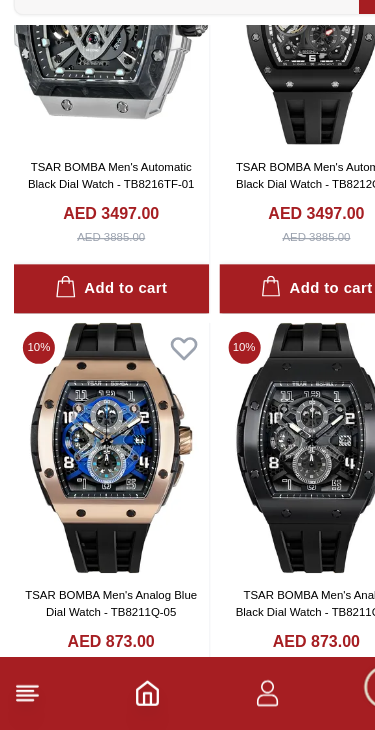 click at bounding box center (97, 483) 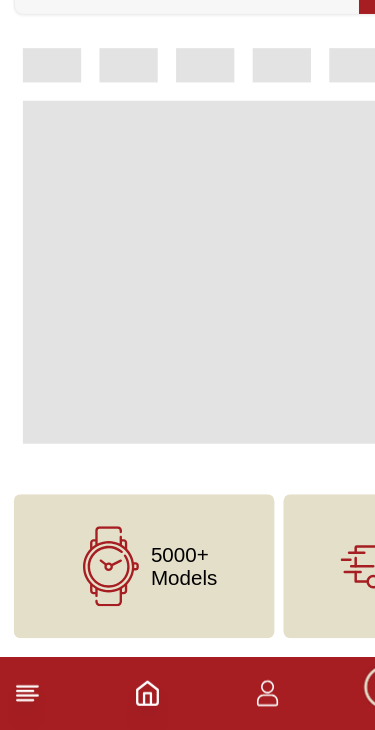 scroll, scrollTop: 0, scrollLeft: 0, axis: both 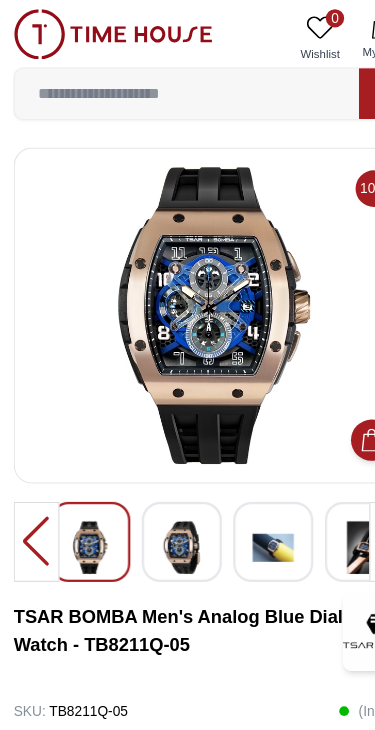 click at bounding box center [159, 474] 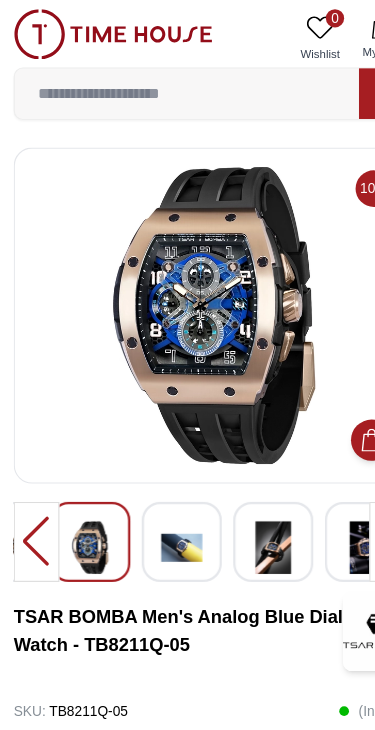 click at bounding box center (159, 479) 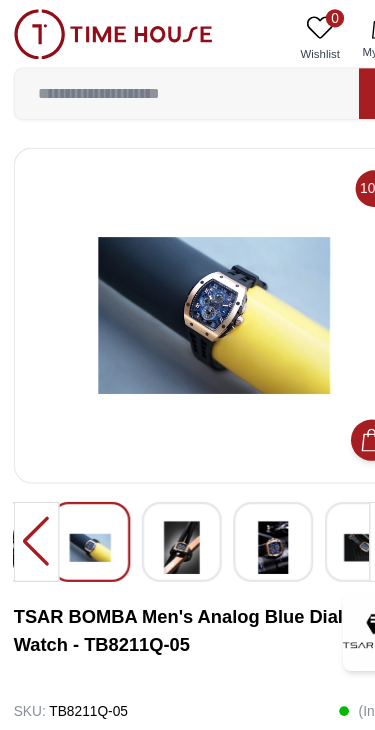 click at bounding box center (159, 474) 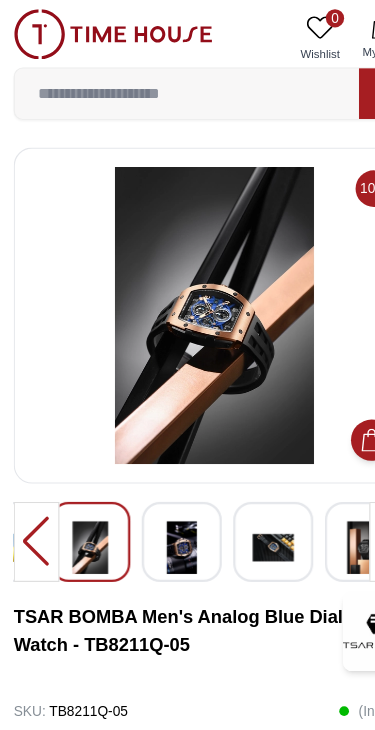 click at bounding box center (159, 479) 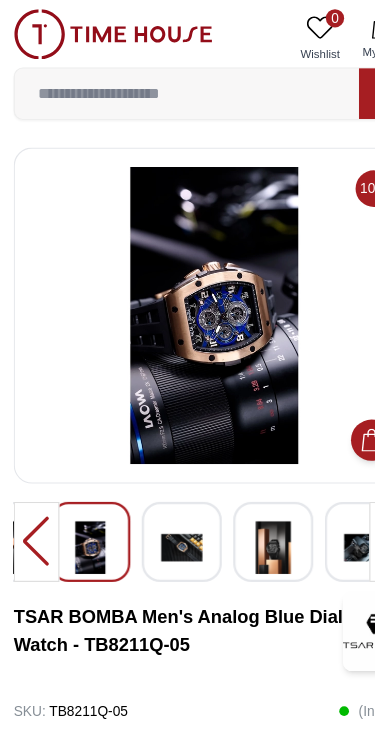 click at bounding box center [159, 479] 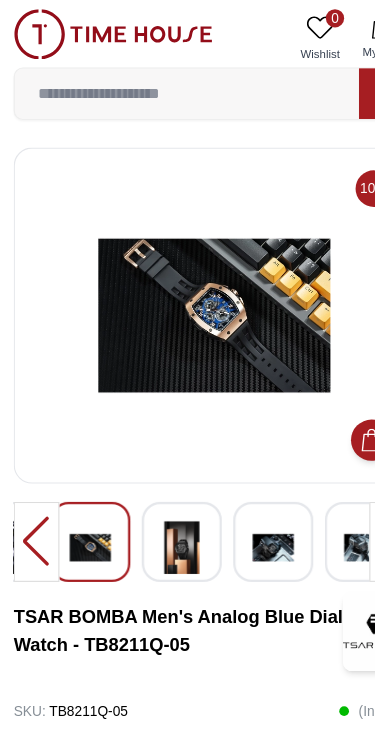 click at bounding box center [159, 479] 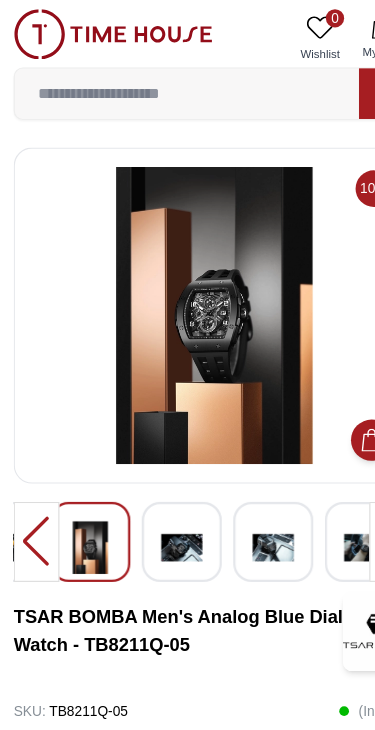 click at bounding box center [159, 479] 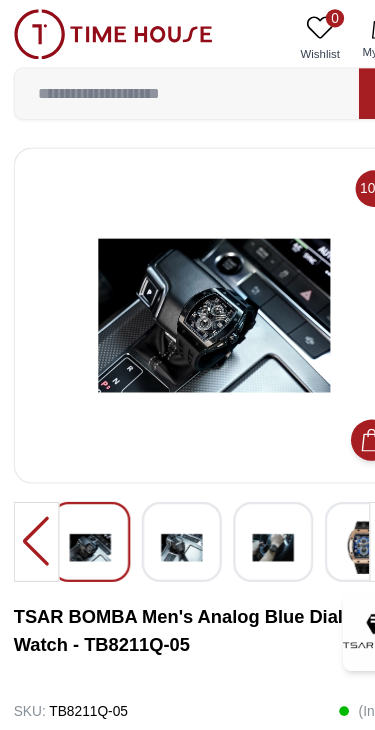 click at bounding box center [319, 474] 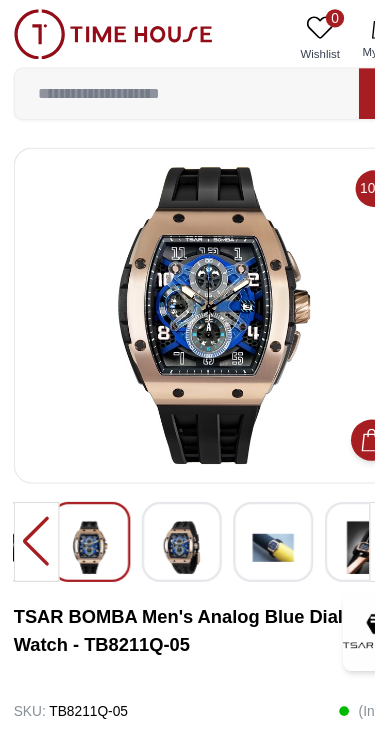 click at bounding box center [239, 479] 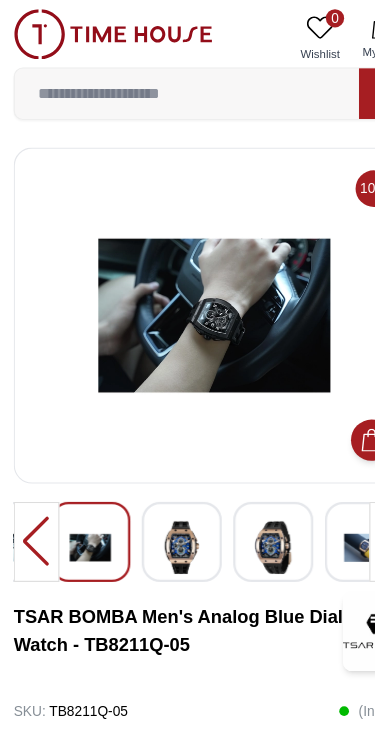 click at bounding box center (187, 276) 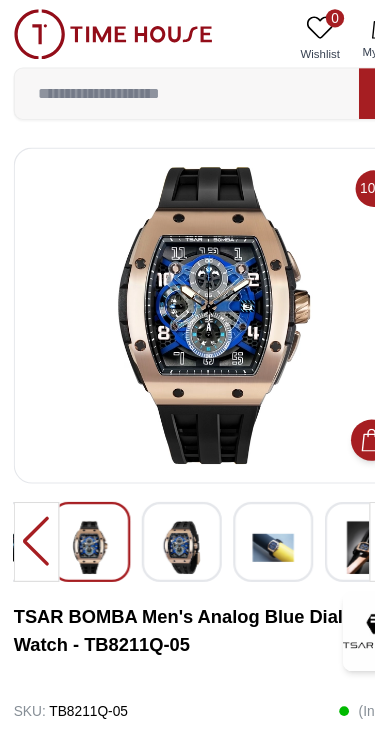 click at bounding box center (32, 474) 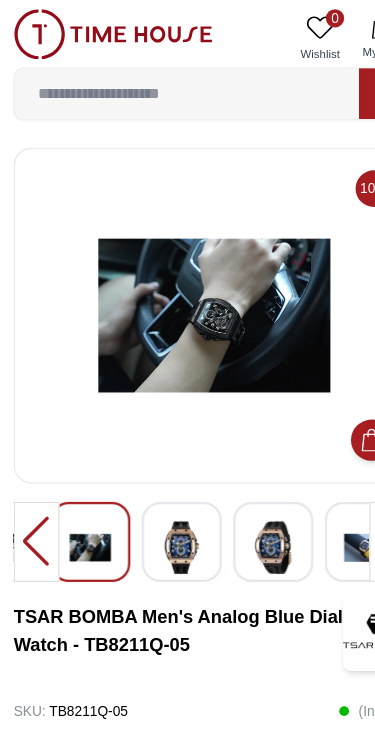 click at bounding box center [32, 474] 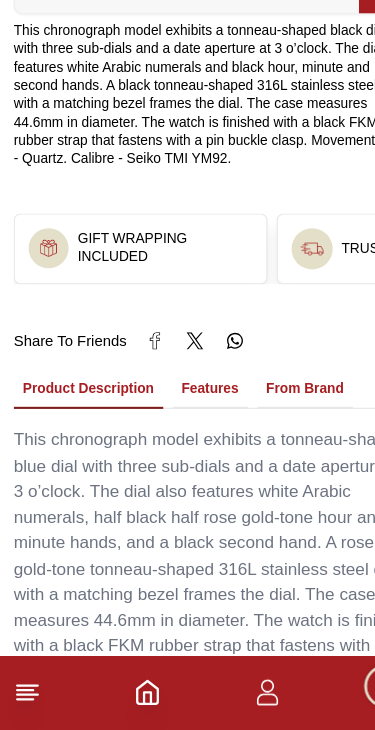 scroll, scrollTop: 1223, scrollLeft: 0, axis: vertical 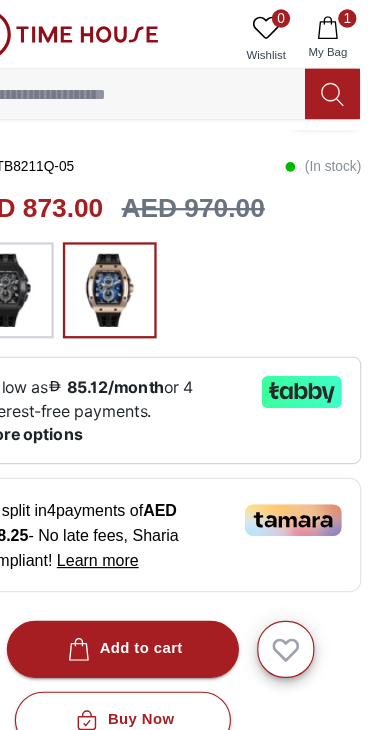 click at bounding box center (163, 82) 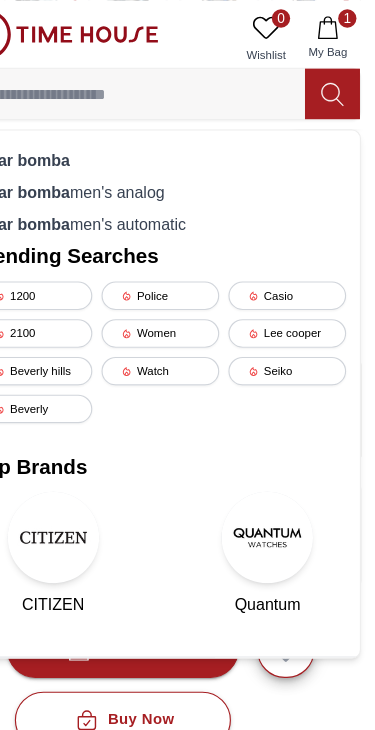 scroll, scrollTop: 392, scrollLeft: 0, axis: vertical 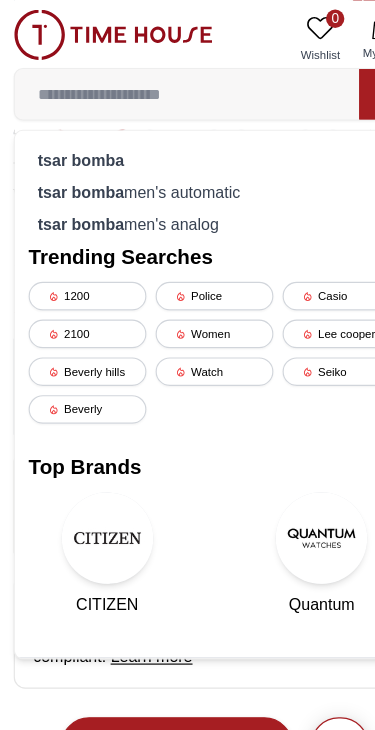 click on "tsar bomba" at bounding box center (187, 140) 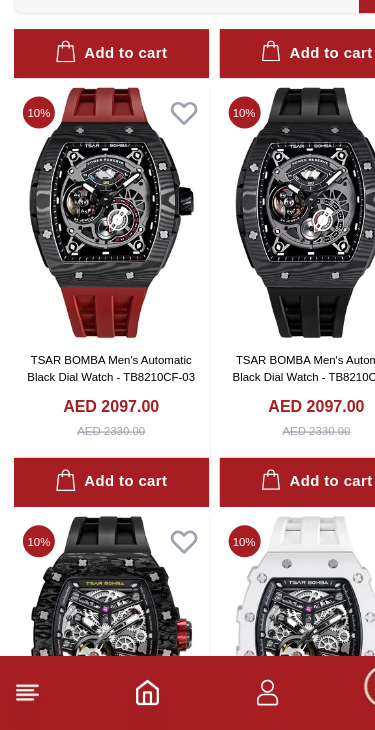 scroll, scrollTop: 3039, scrollLeft: 0, axis: vertical 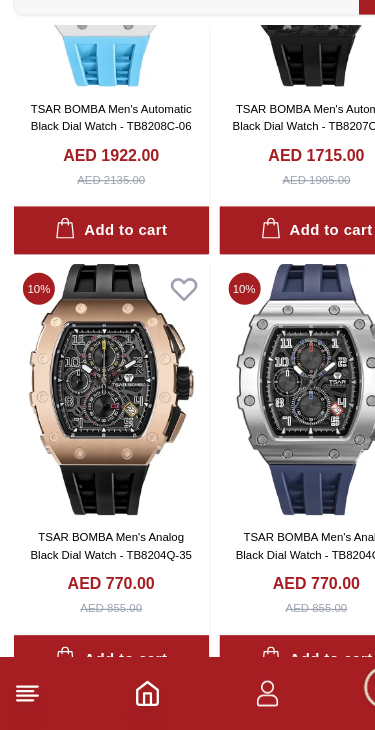 click at bounding box center [97, 431] 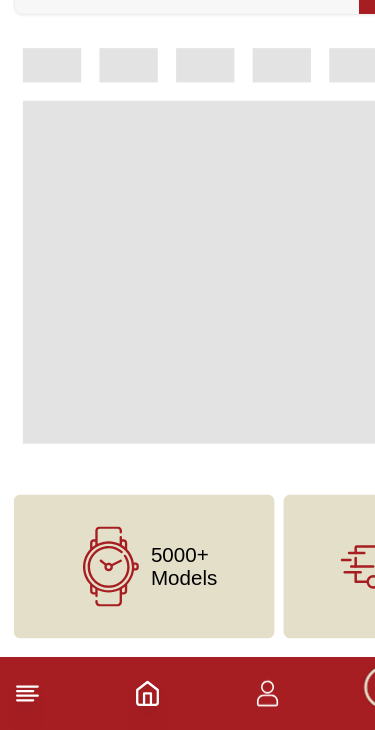 scroll, scrollTop: 0, scrollLeft: 0, axis: both 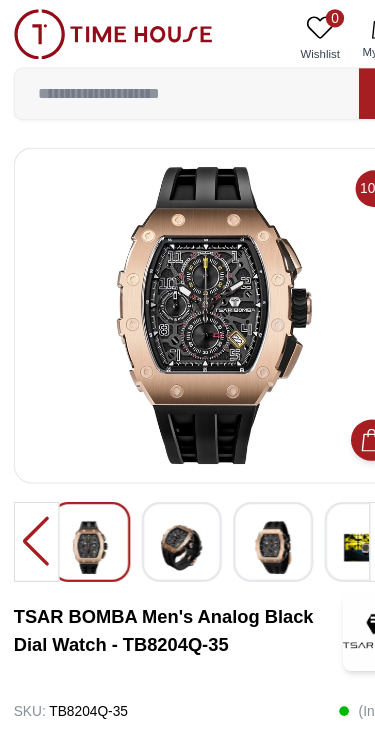 click at bounding box center (159, 479) 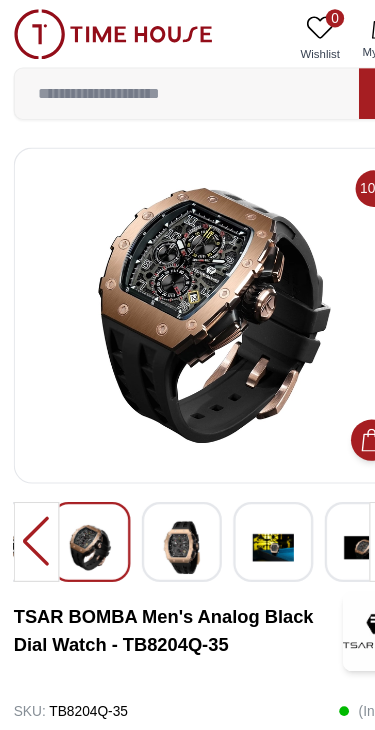 click at bounding box center [159, 479] 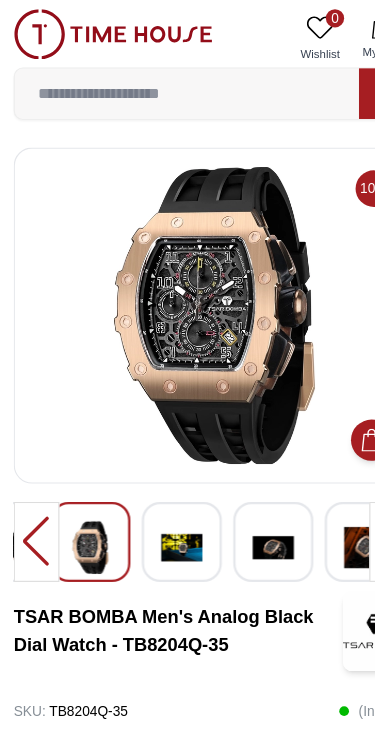 click at bounding box center [159, 479] 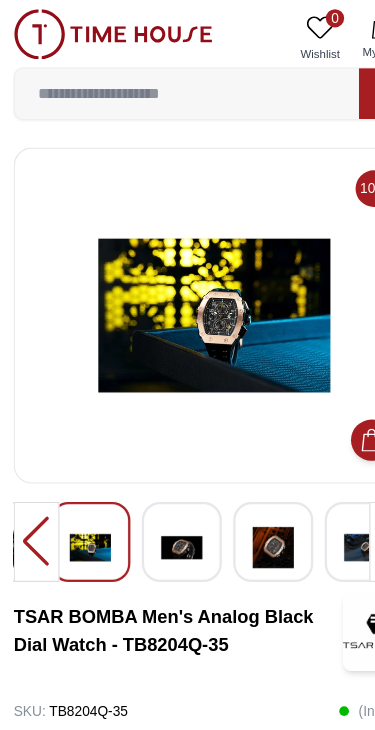click at bounding box center [159, 479] 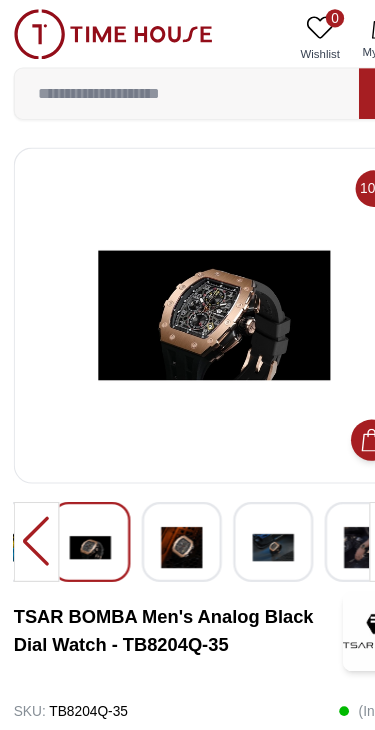 click at bounding box center [159, 479] 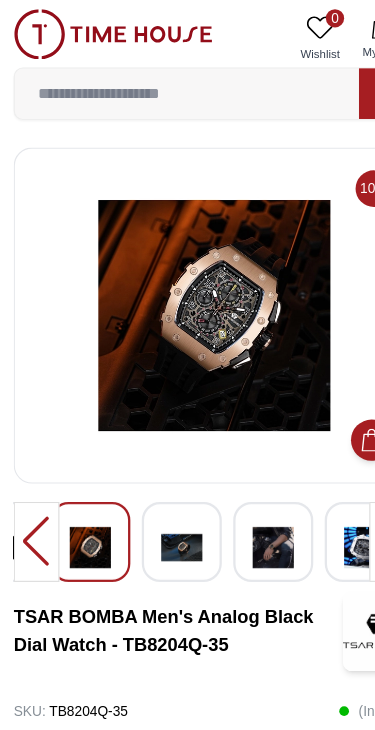 click at bounding box center (159, 479) 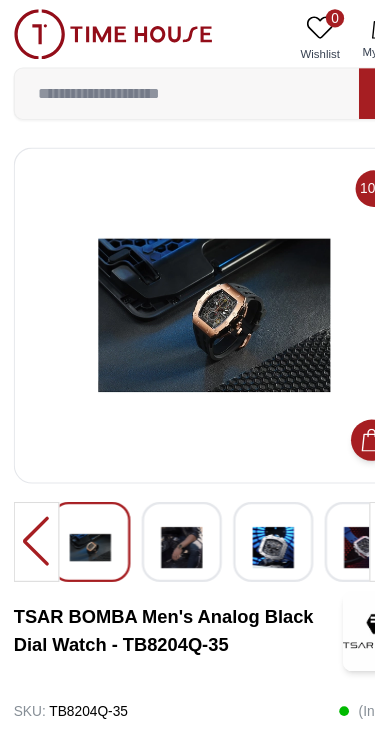 click at bounding box center (159, 474) 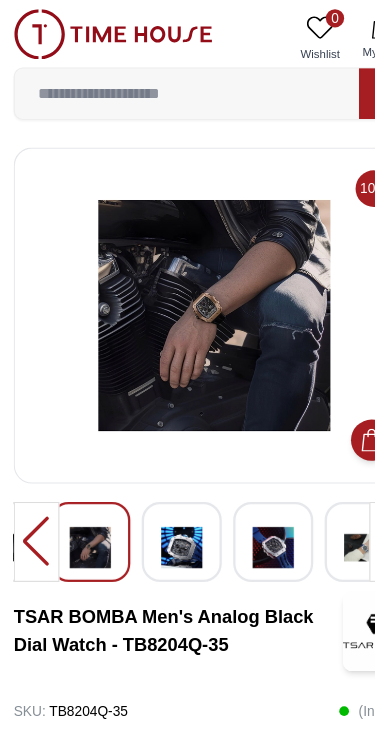 click at bounding box center [159, 479] 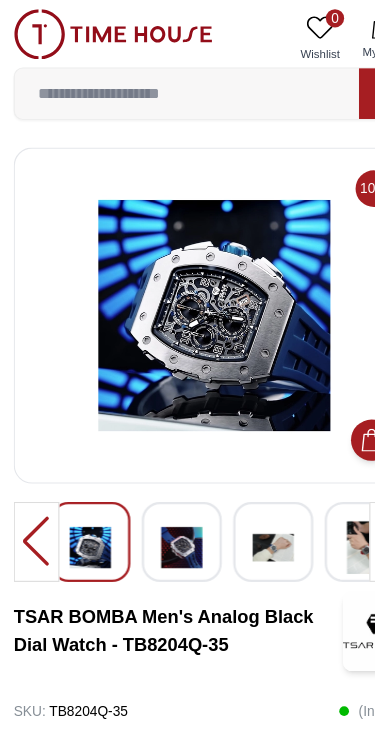 click at bounding box center (159, 479) 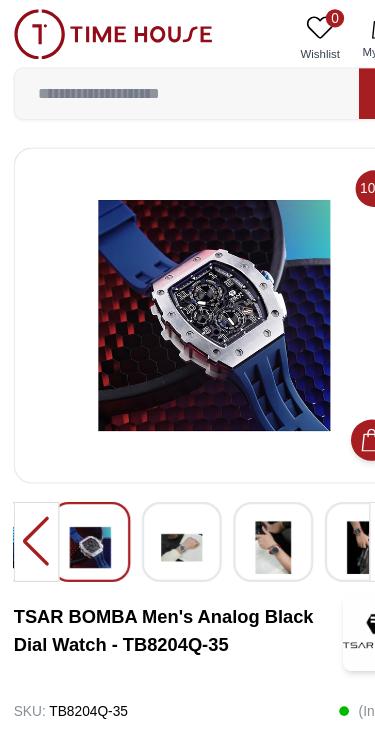 click at bounding box center [159, 479] 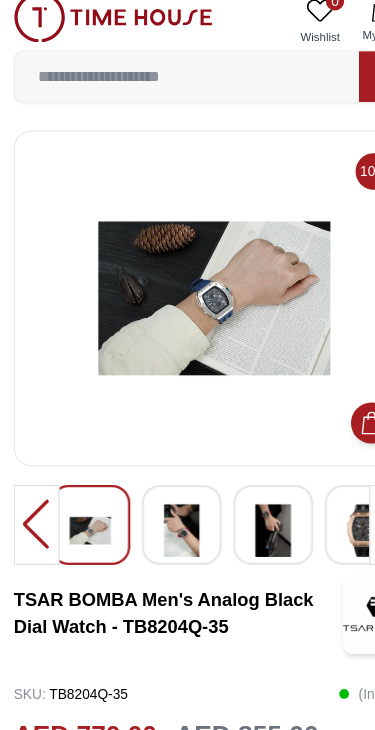 click at bounding box center (163, 82) 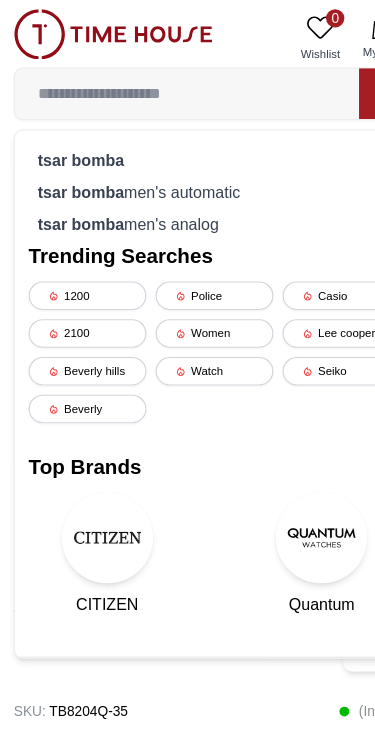 click on "tsar bomba" at bounding box center (70, 140) 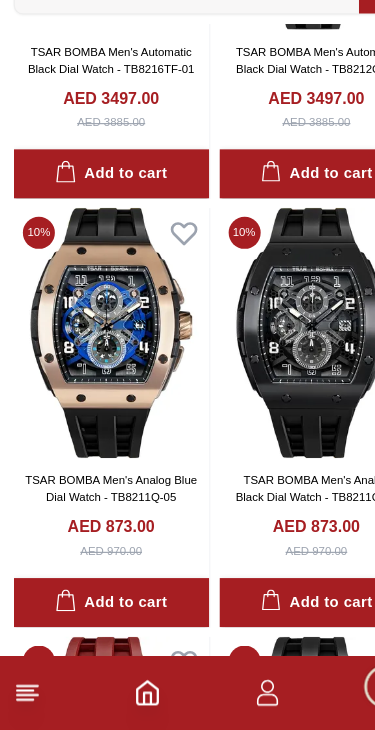 scroll, scrollTop: 2557, scrollLeft: 0, axis: vertical 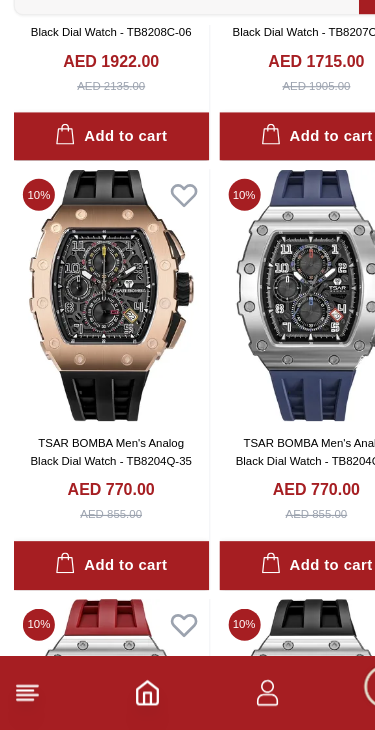 click at bounding box center (97, 349) 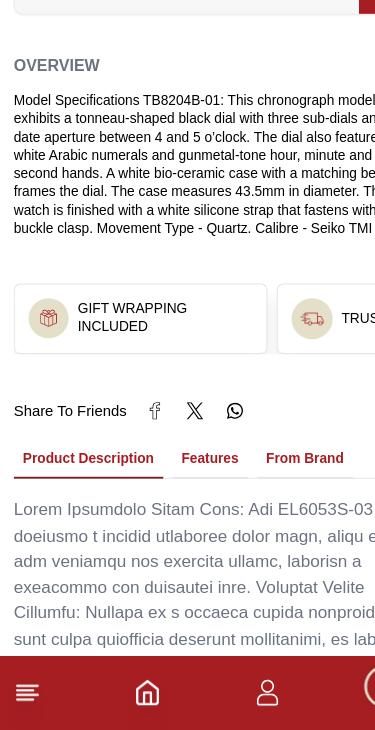 scroll, scrollTop: 1256, scrollLeft: 0, axis: vertical 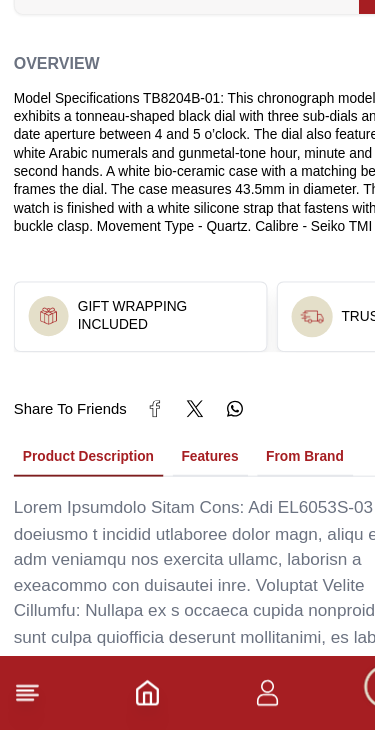 click on "Features" at bounding box center [184, 492] 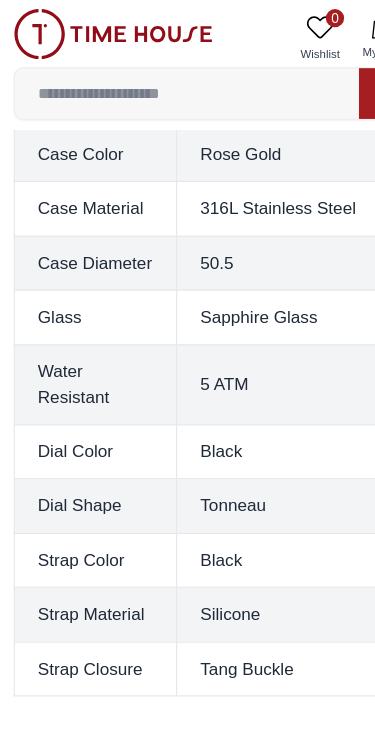 scroll, scrollTop: 1876, scrollLeft: 0, axis: vertical 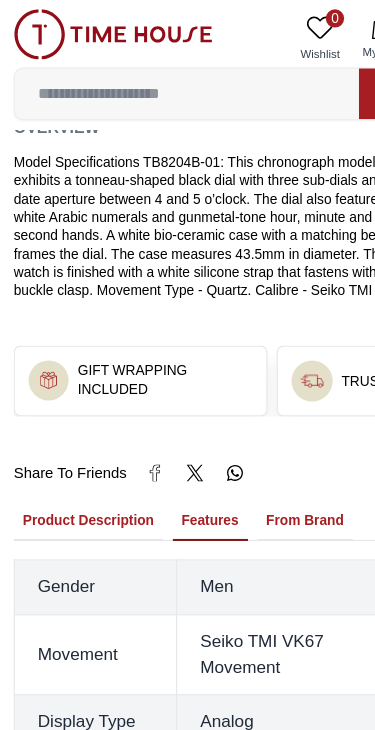 click at bounding box center [163, 82] 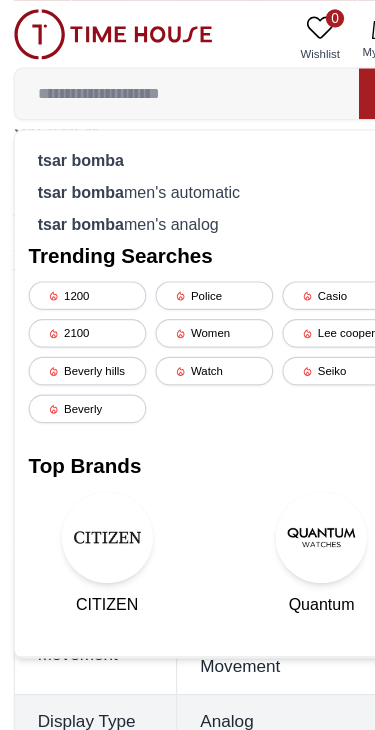 scroll, scrollTop: 1208, scrollLeft: 0, axis: vertical 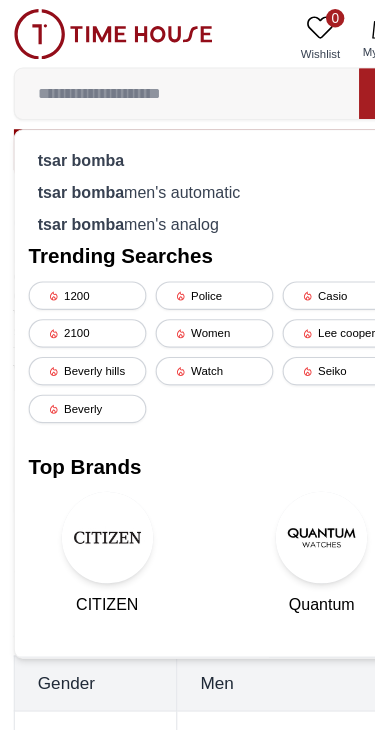 click on "tsar bomba" at bounding box center (187, 140) 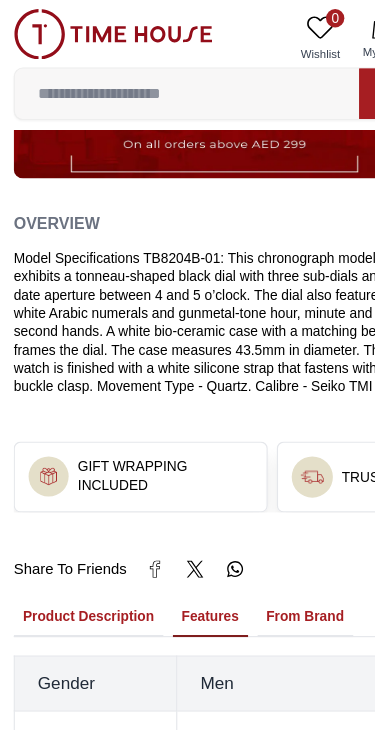 scroll, scrollTop: 1208, scrollLeft: 0, axis: vertical 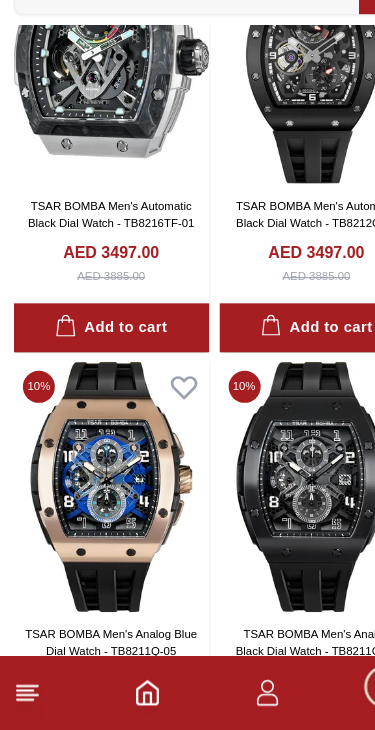 click at bounding box center [97, 517] 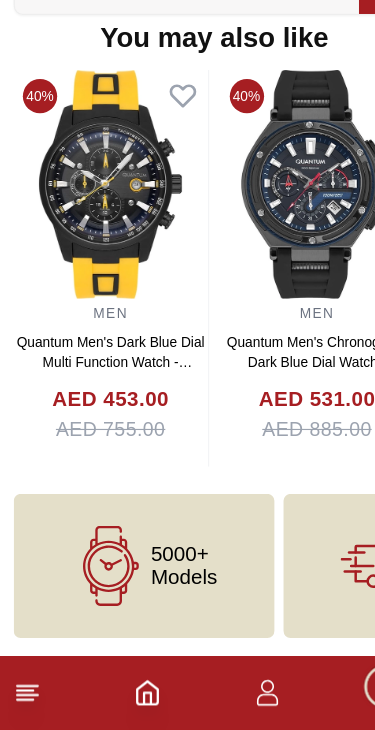 scroll, scrollTop: 0, scrollLeft: 0, axis: both 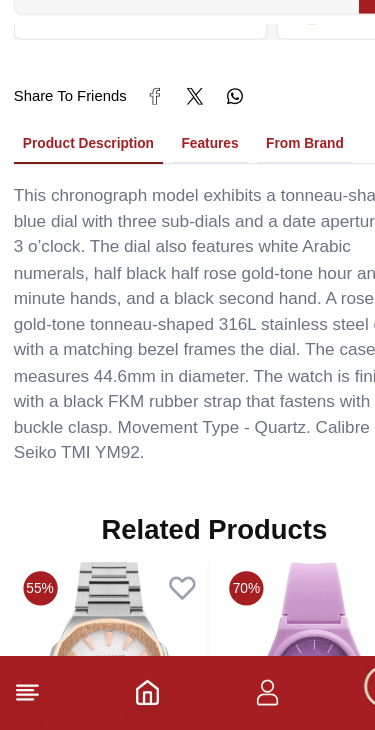 click on "Features" at bounding box center [184, 219] 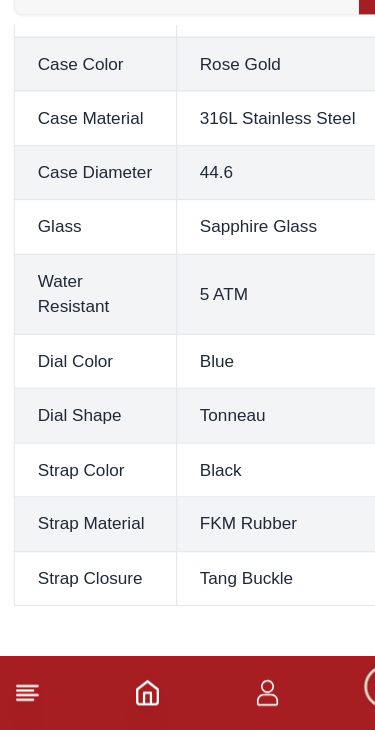 scroll, scrollTop: 1684, scrollLeft: 0, axis: vertical 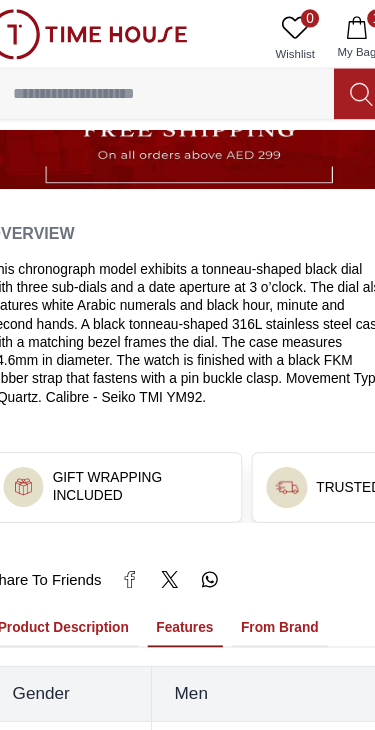 click at bounding box center [163, 82] 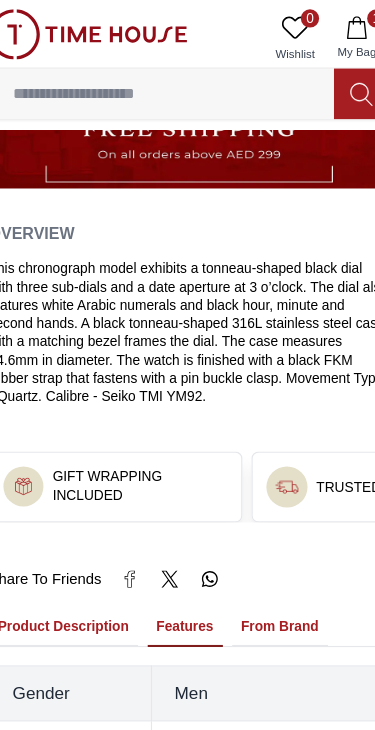 scroll, scrollTop: 929, scrollLeft: 0, axis: vertical 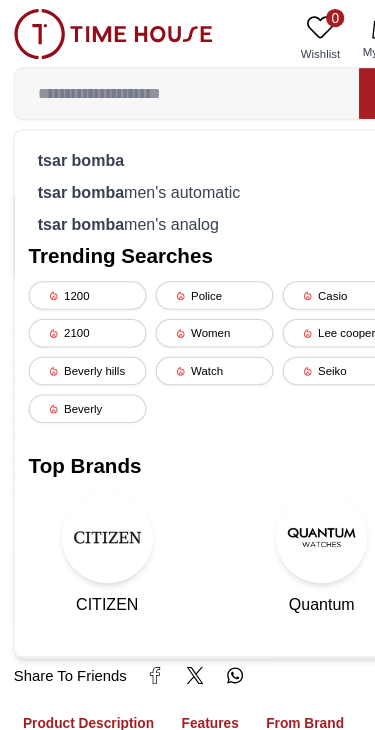 click on "tsar bomba" at bounding box center [70, 140] 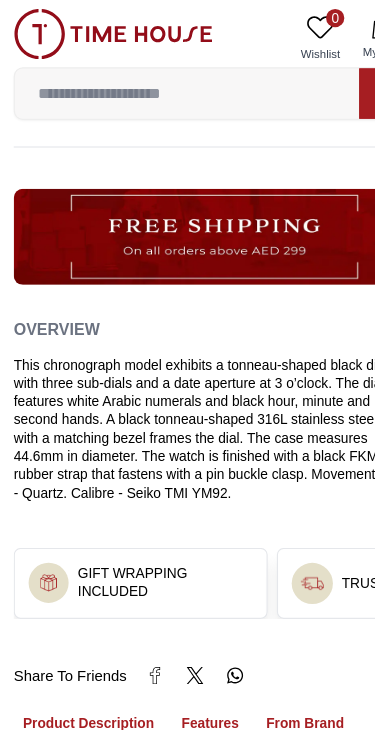 scroll, scrollTop: 929, scrollLeft: 0, axis: vertical 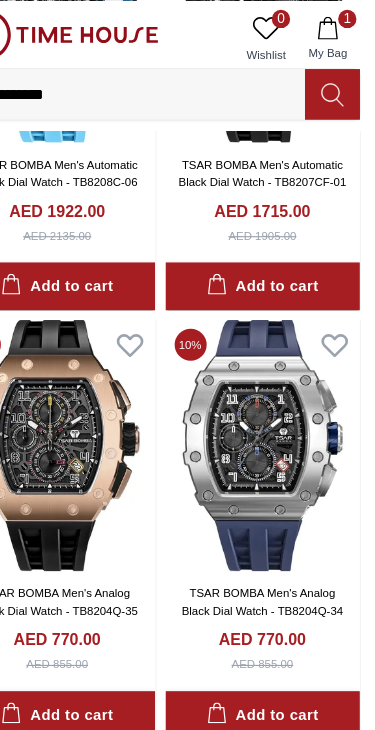 click 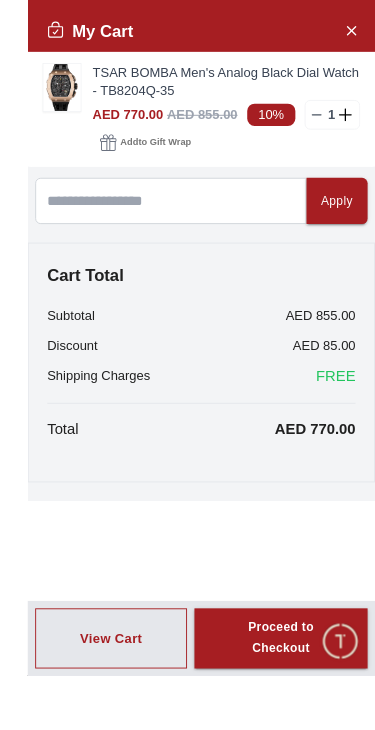scroll, scrollTop: 4003, scrollLeft: 0, axis: vertical 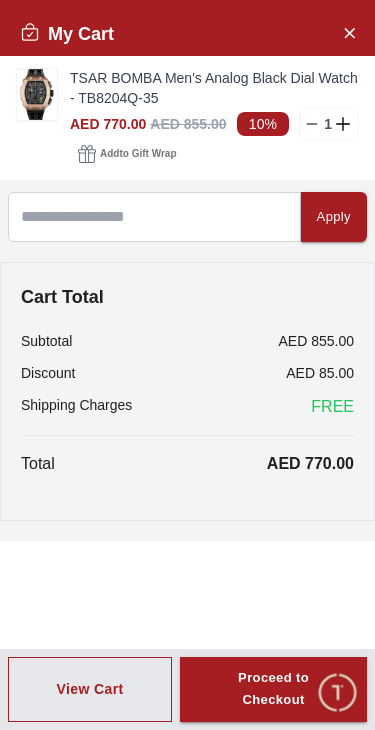 click on "Proceed to Checkout" at bounding box center (273, 690) 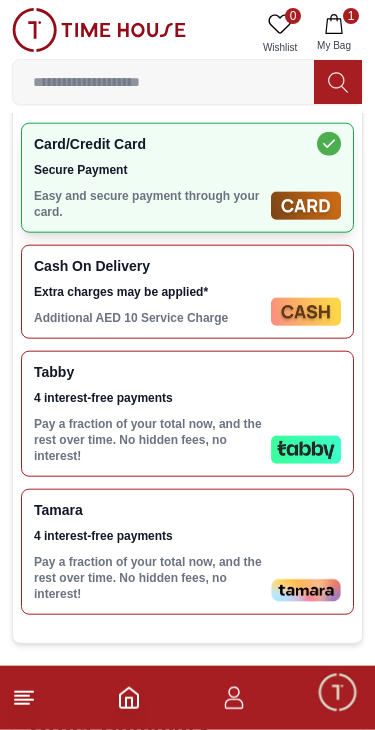 scroll, scrollTop: 765, scrollLeft: 0, axis: vertical 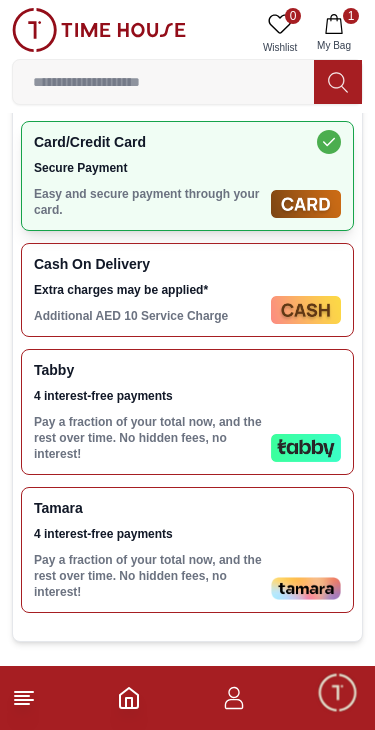 click on "Pay a fraction of your total now, and the rest over time. No hidden fees, no interest!" at bounding box center (148, 438) 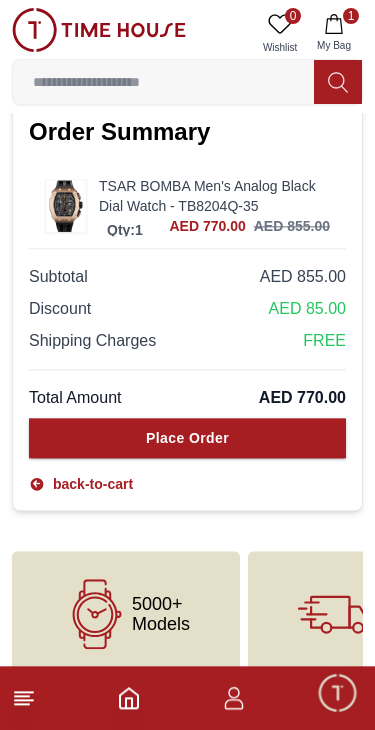 click on "Place Order" at bounding box center (187, 438) 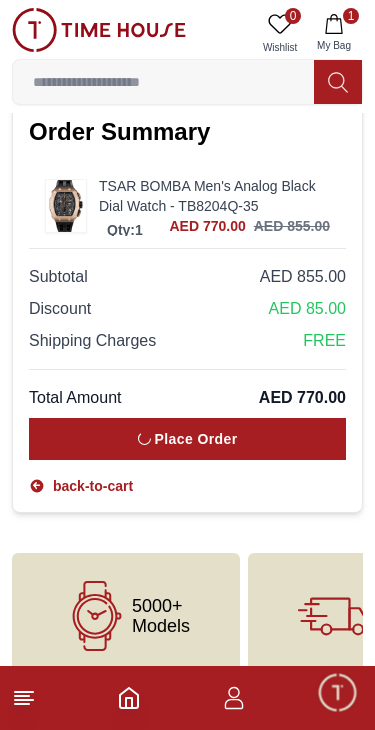 scroll, scrollTop: 0, scrollLeft: 0, axis: both 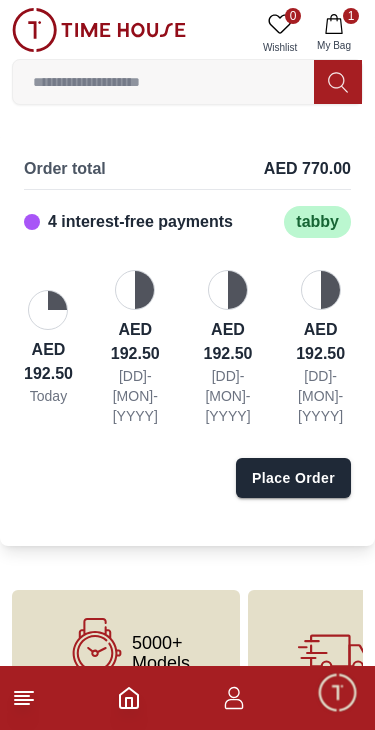 click on "Place Order" at bounding box center [293, 478] 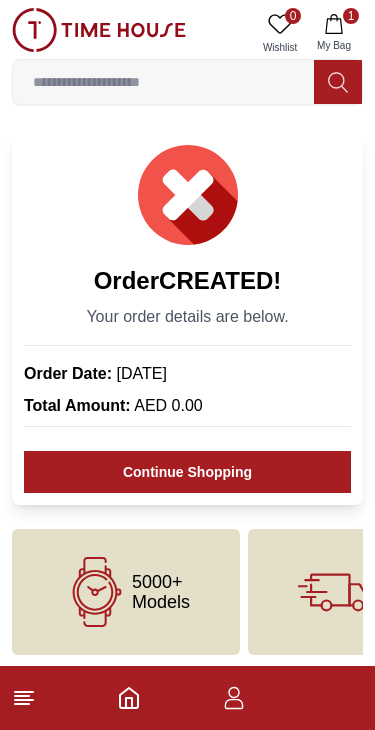 scroll, scrollTop: 0, scrollLeft: 0, axis: both 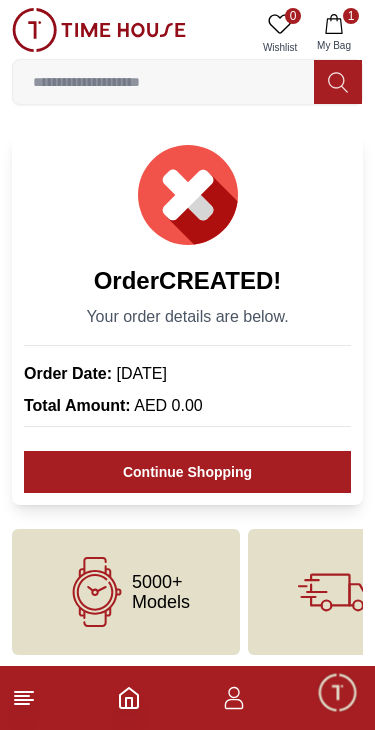 click on "1 My Bag" at bounding box center [334, 33] 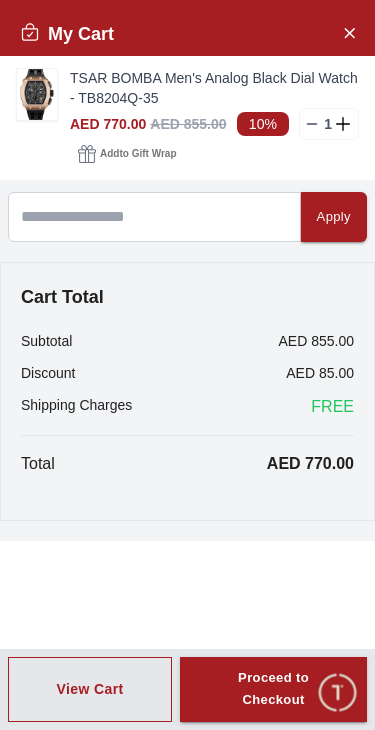 click on "Apply" at bounding box center (334, 217) 